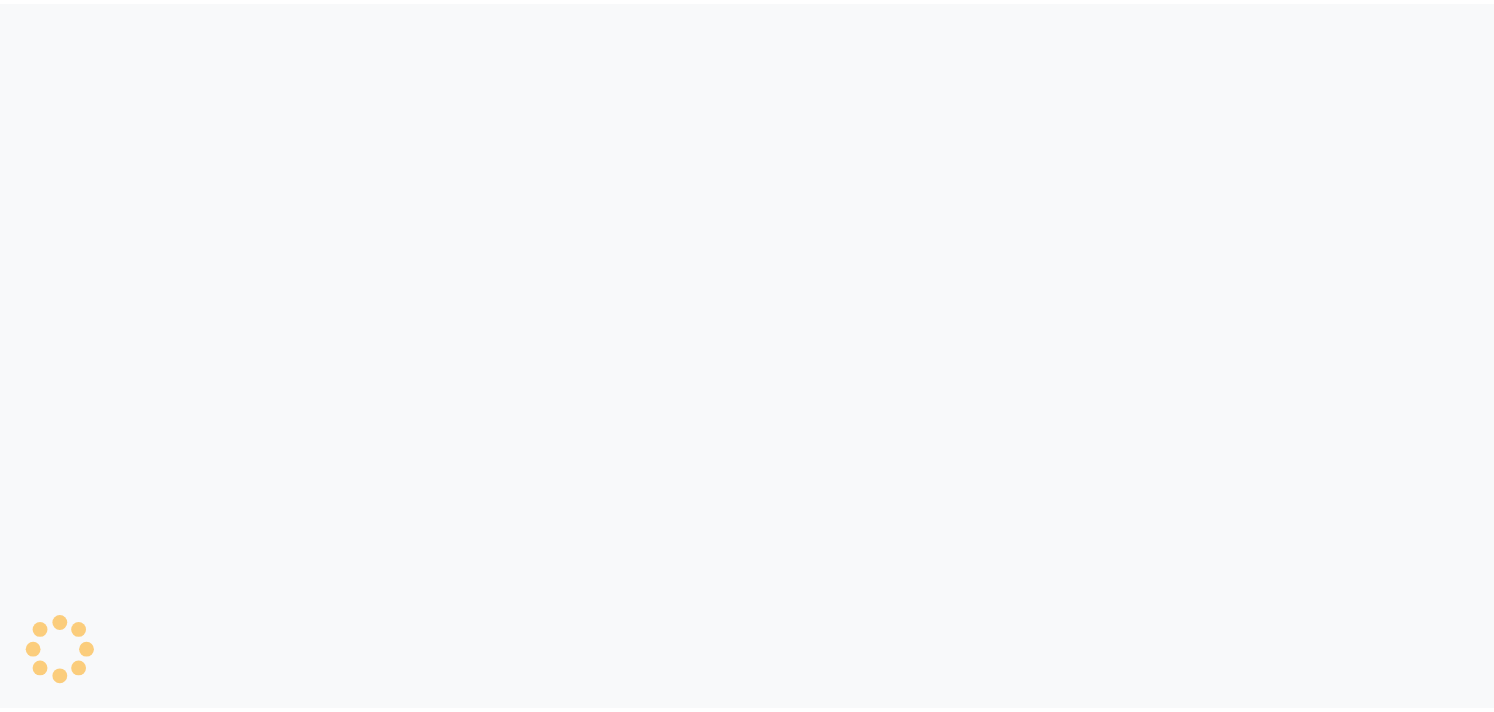scroll, scrollTop: 0, scrollLeft: 0, axis: both 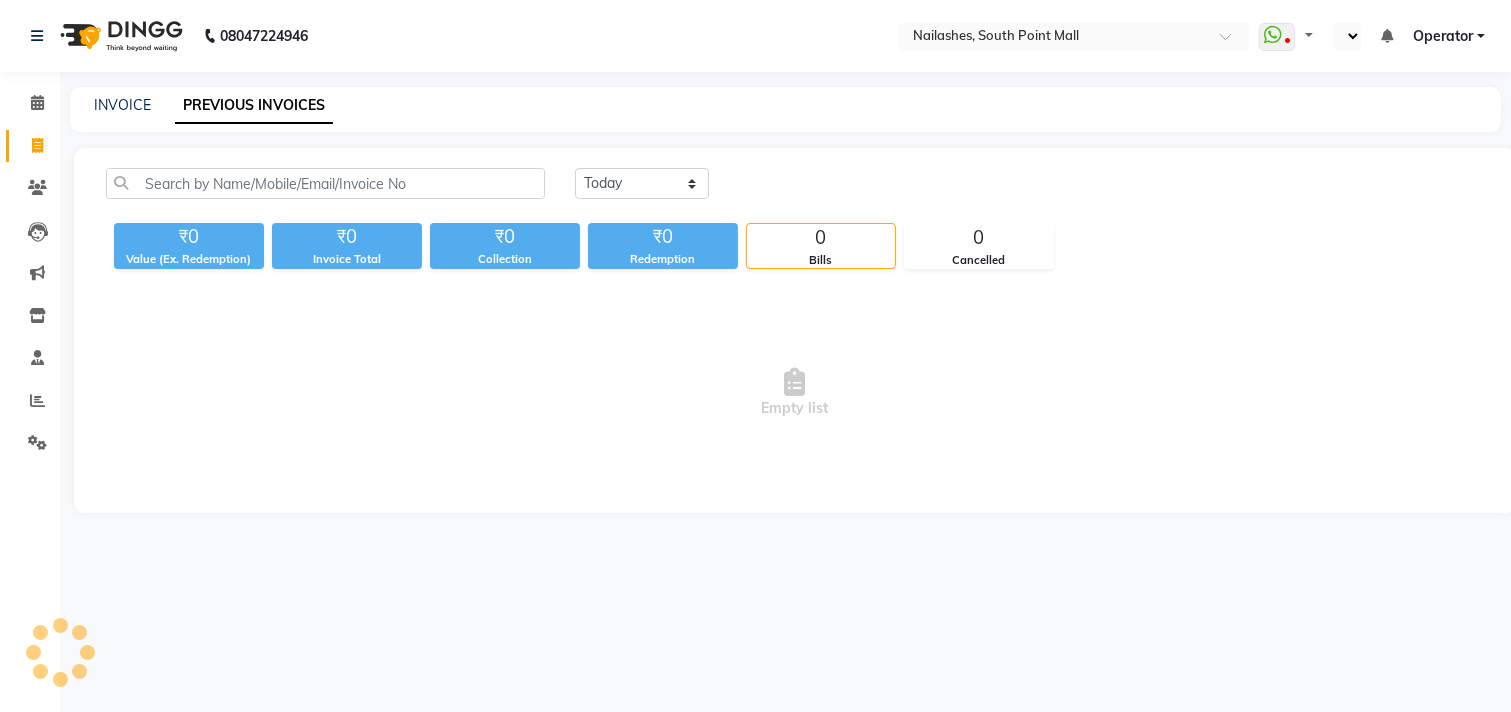 select on "en" 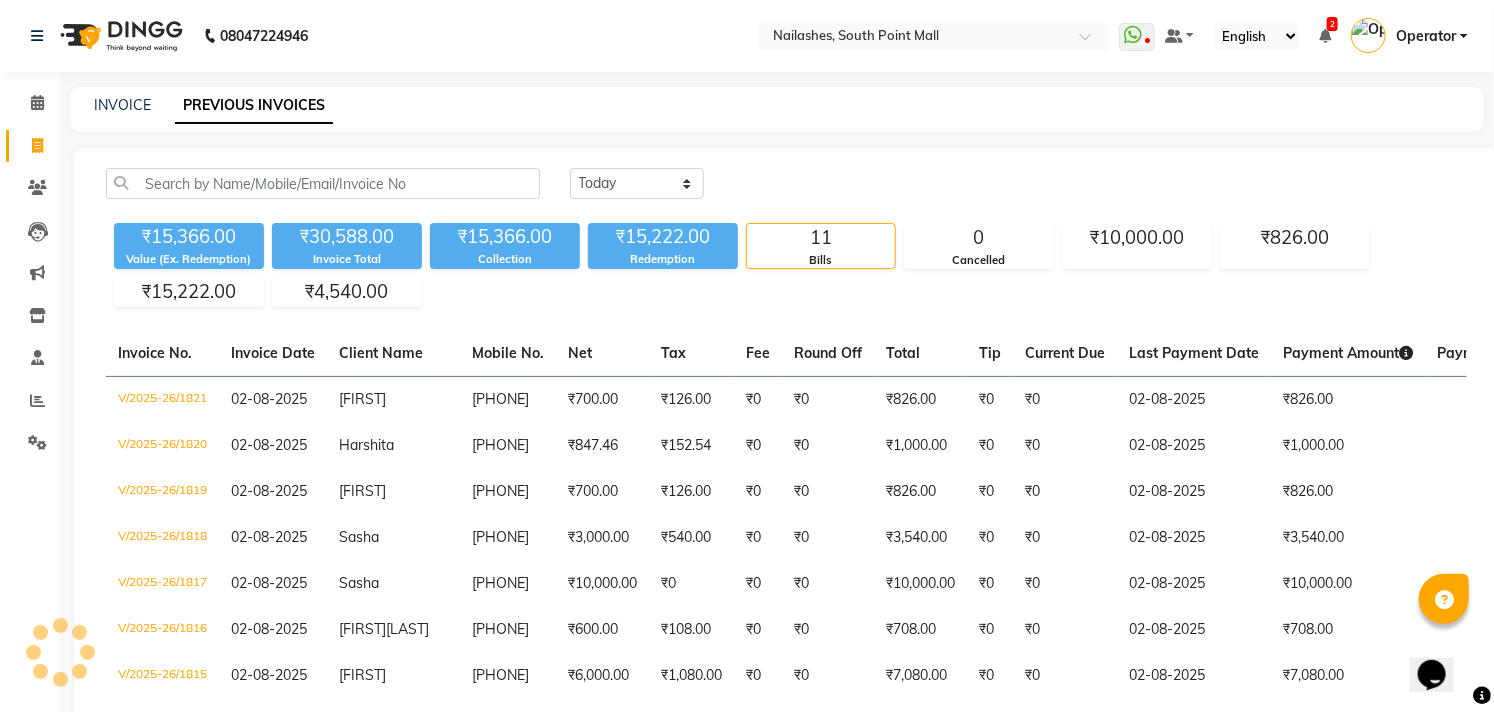 scroll, scrollTop: 0, scrollLeft: 0, axis: both 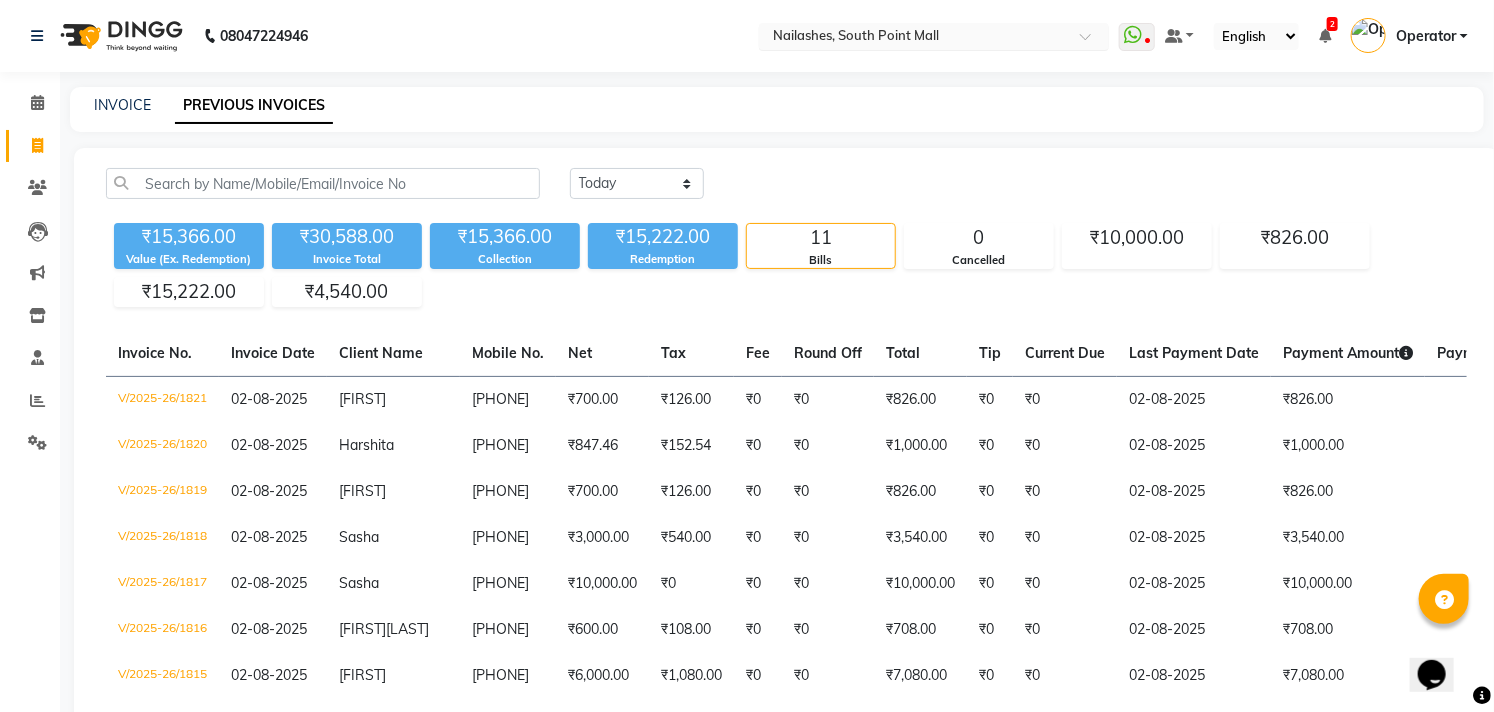 click at bounding box center [914, 38] 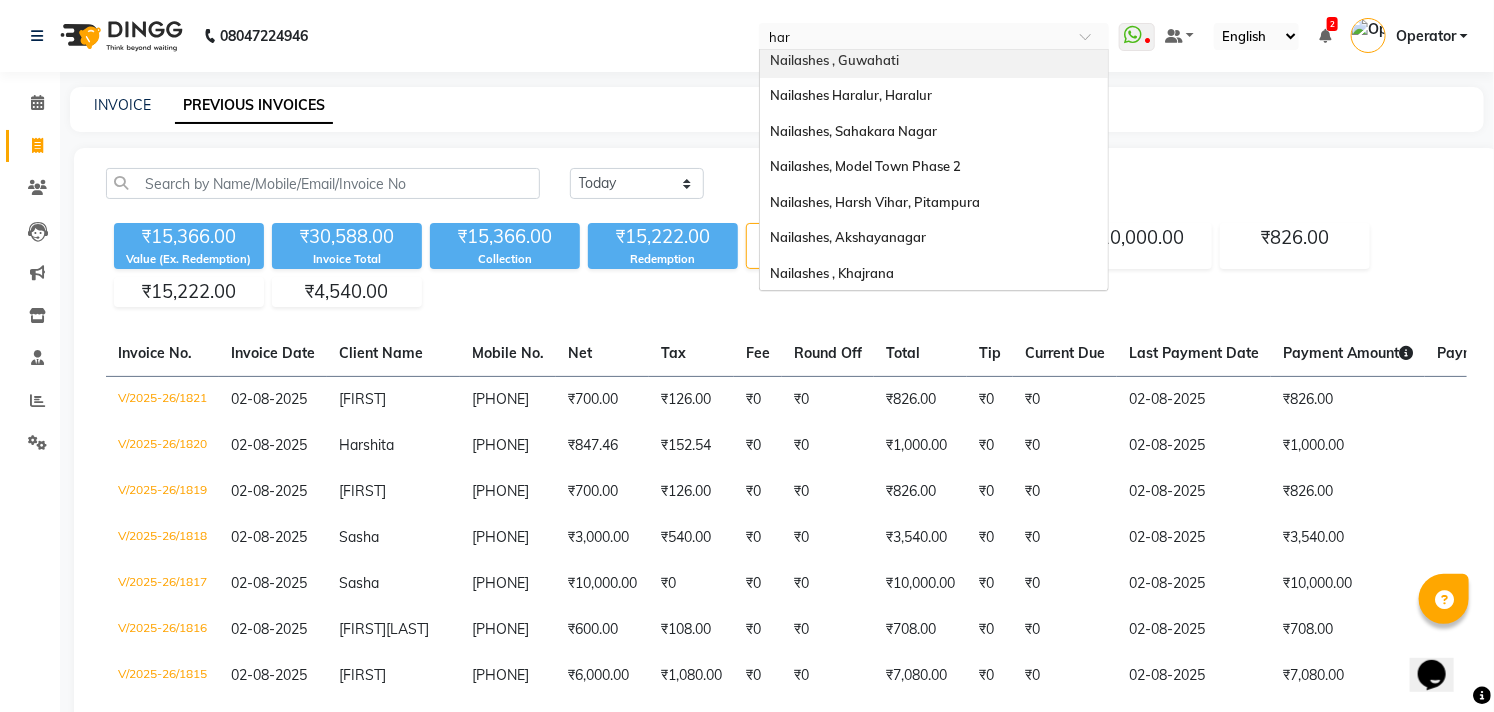 scroll, scrollTop: 0, scrollLeft: 0, axis: both 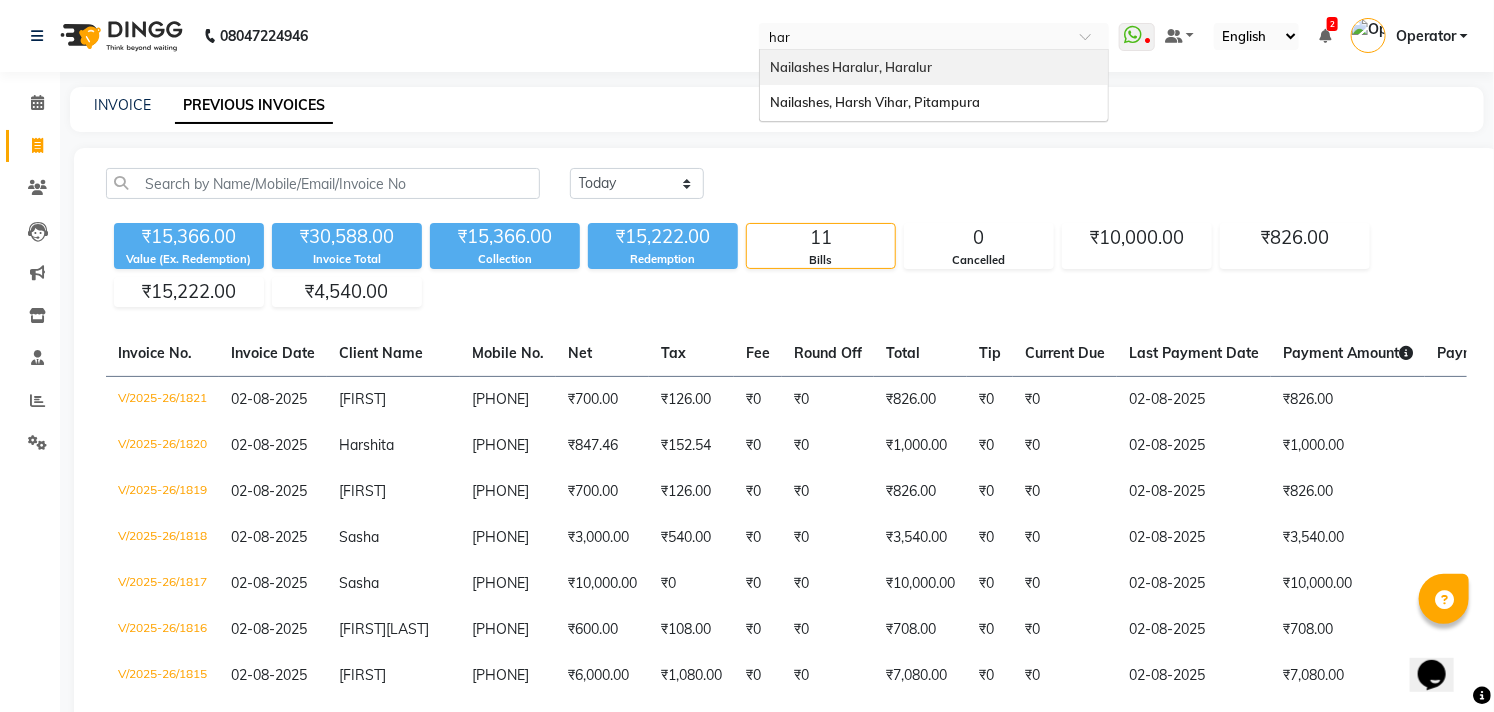 type on "hara" 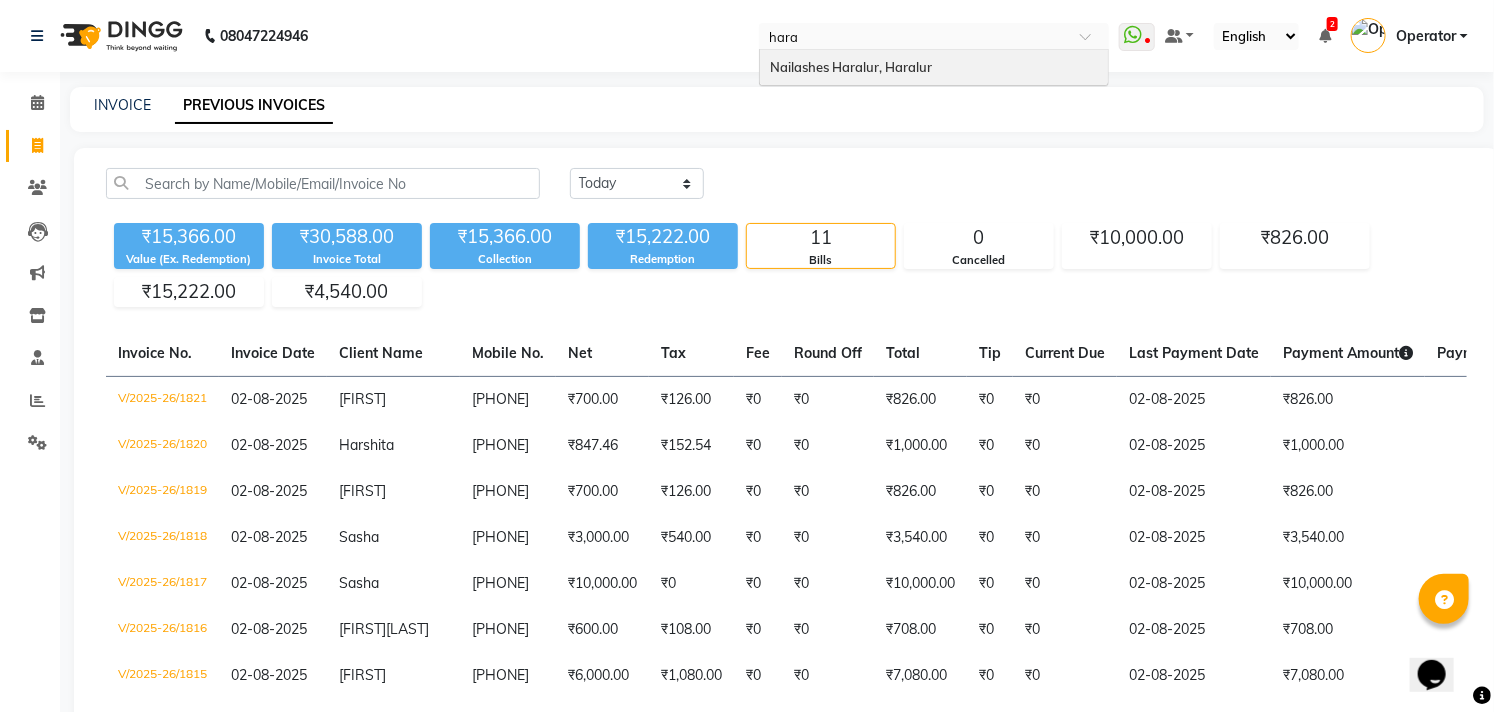type 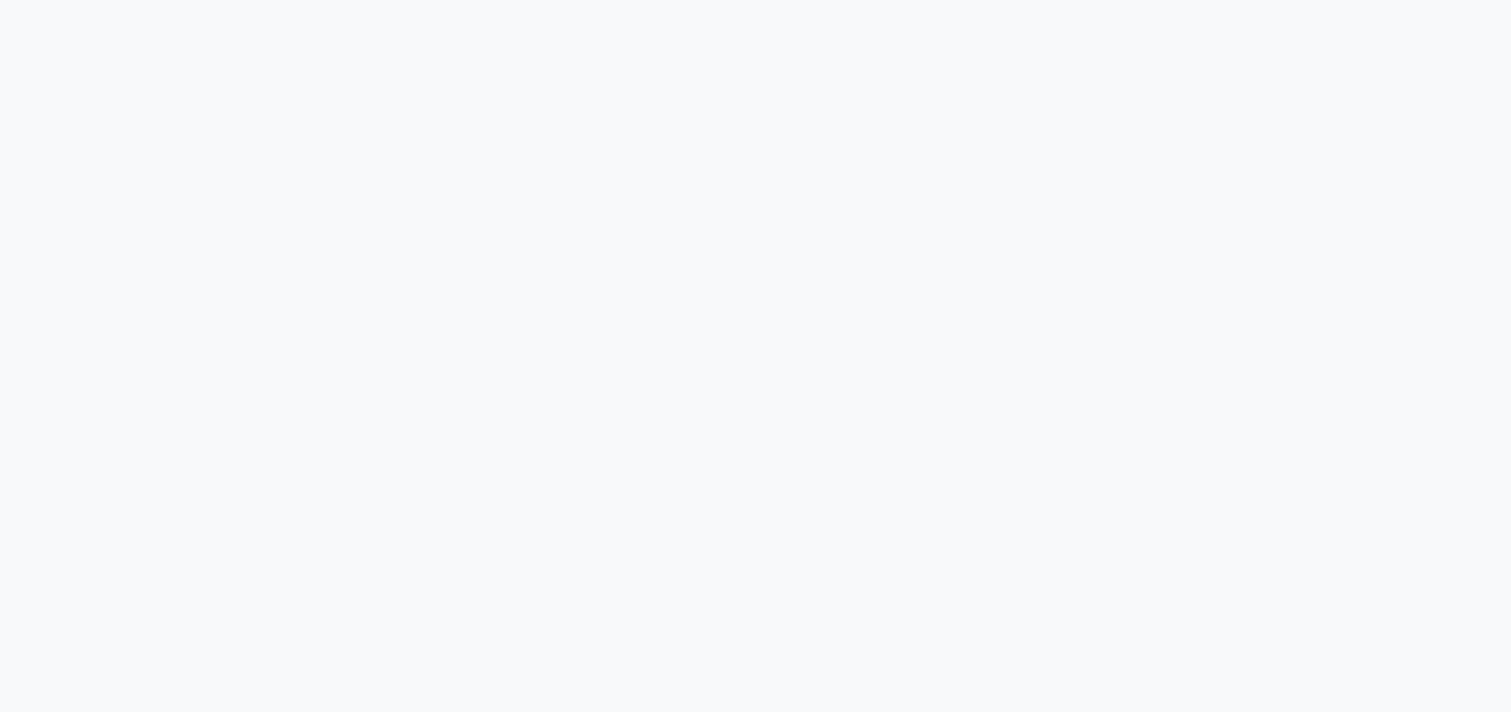 scroll, scrollTop: 0, scrollLeft: 0, axis: both 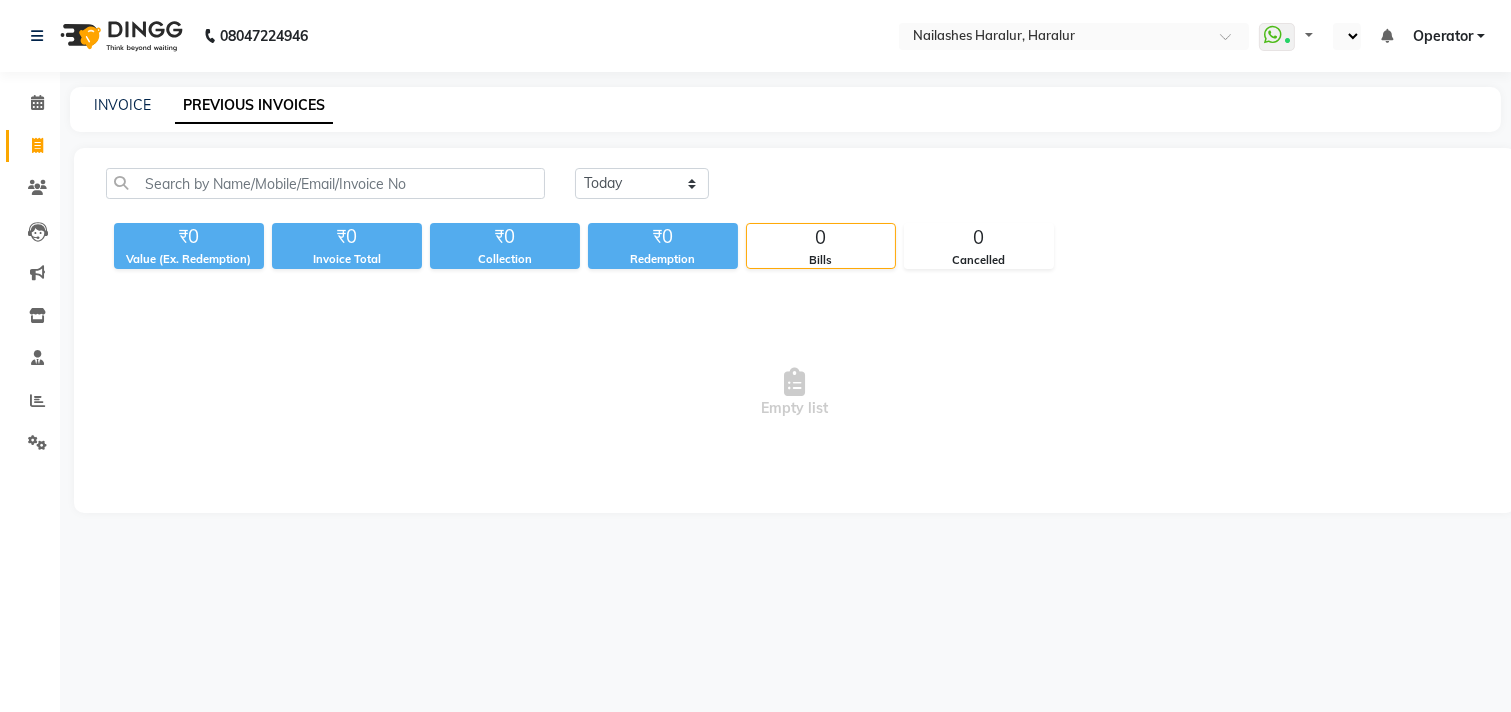 select on "en" 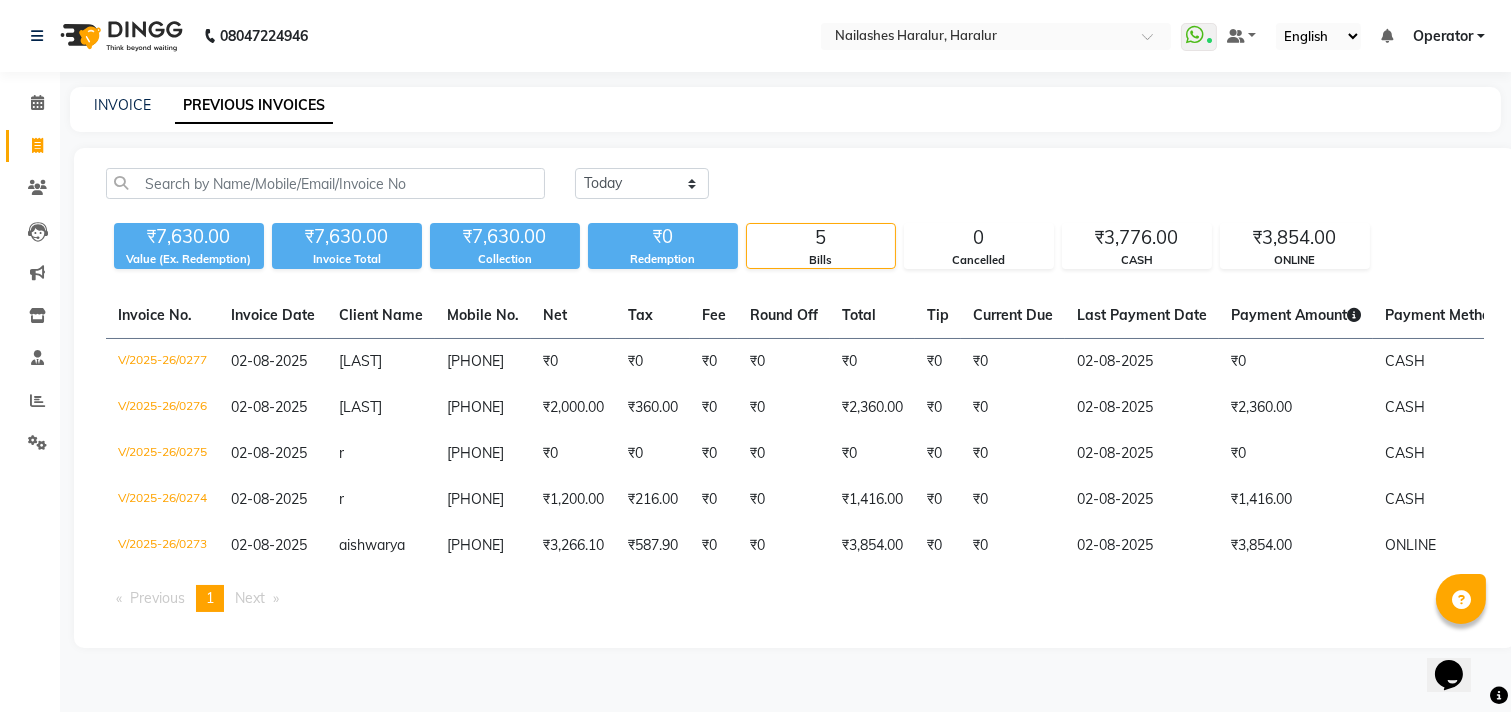 scroll, scrollTop: 0, scrollLeft: 0, axis: both 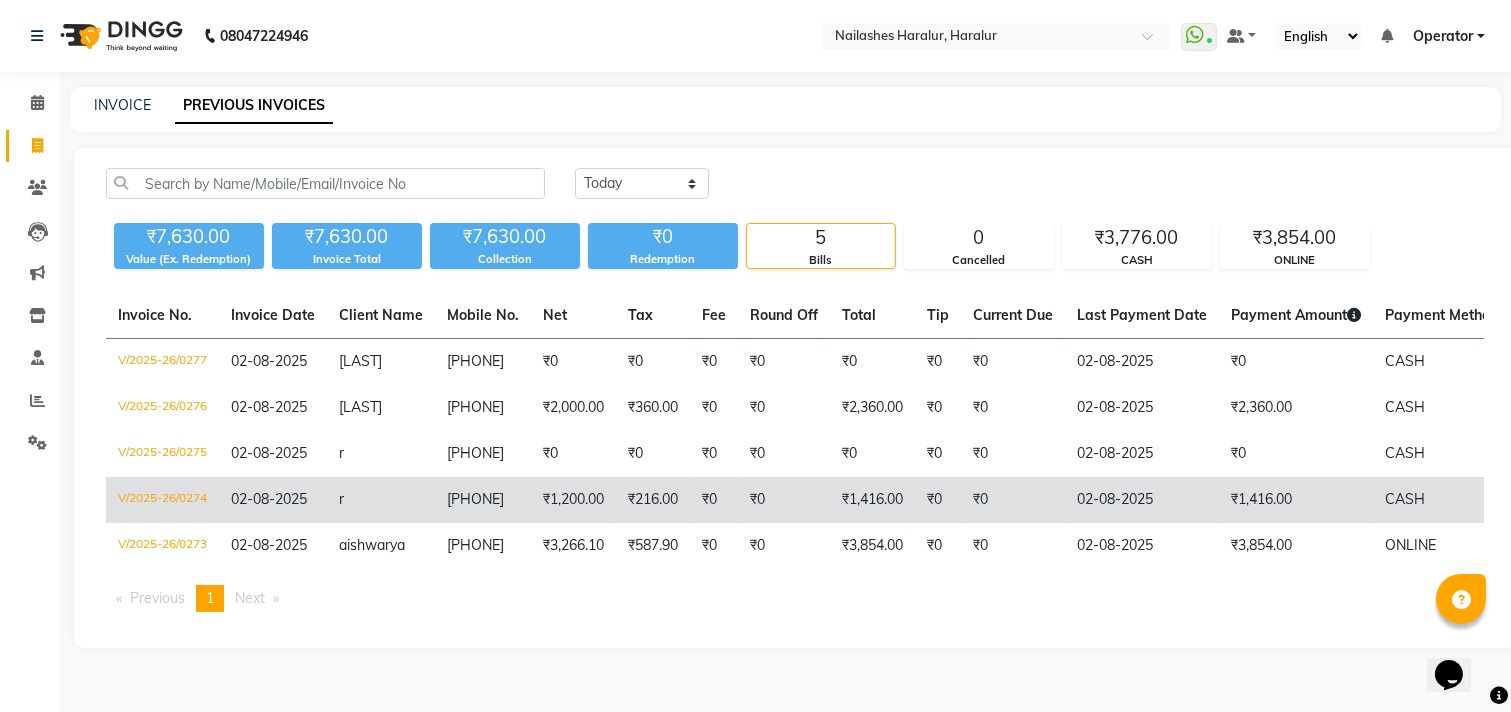 click on "V/2025-26/0274" 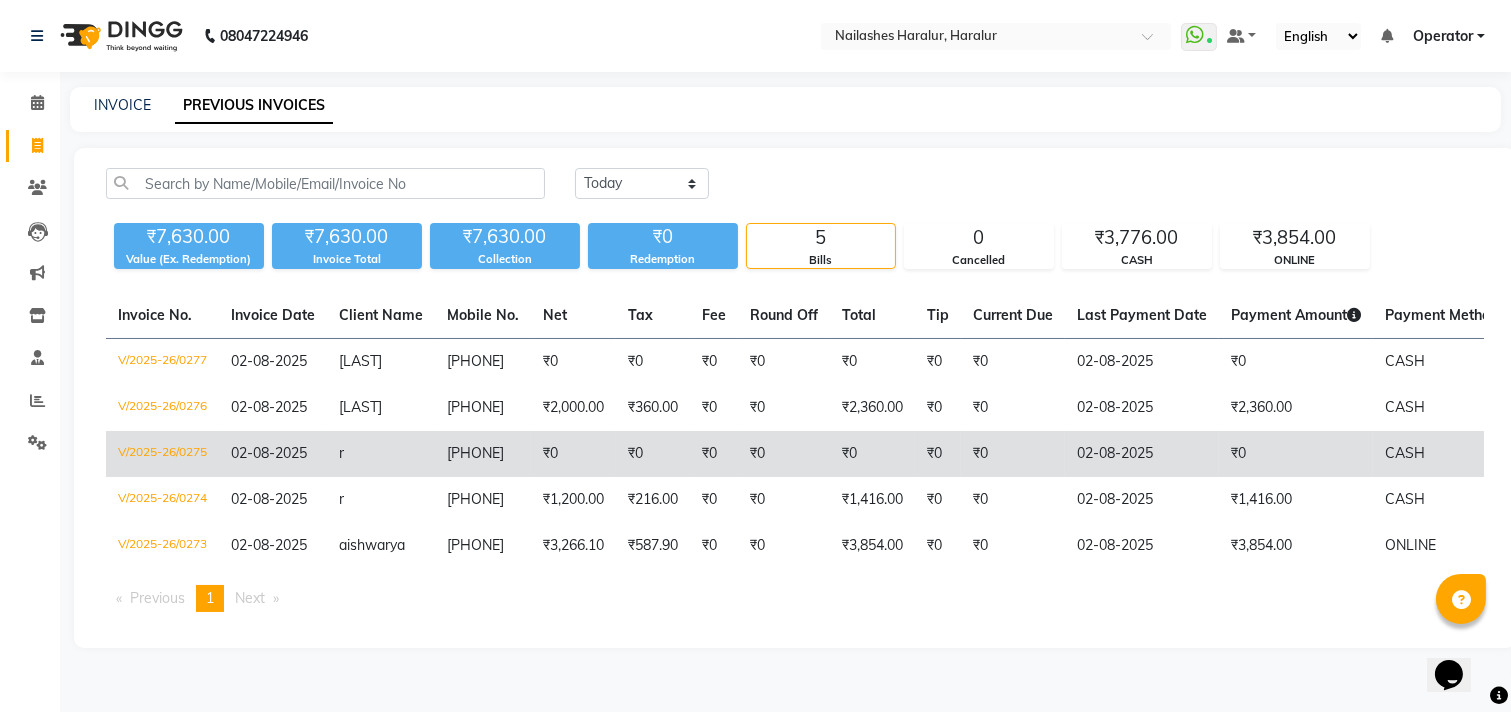 click on "₹0" 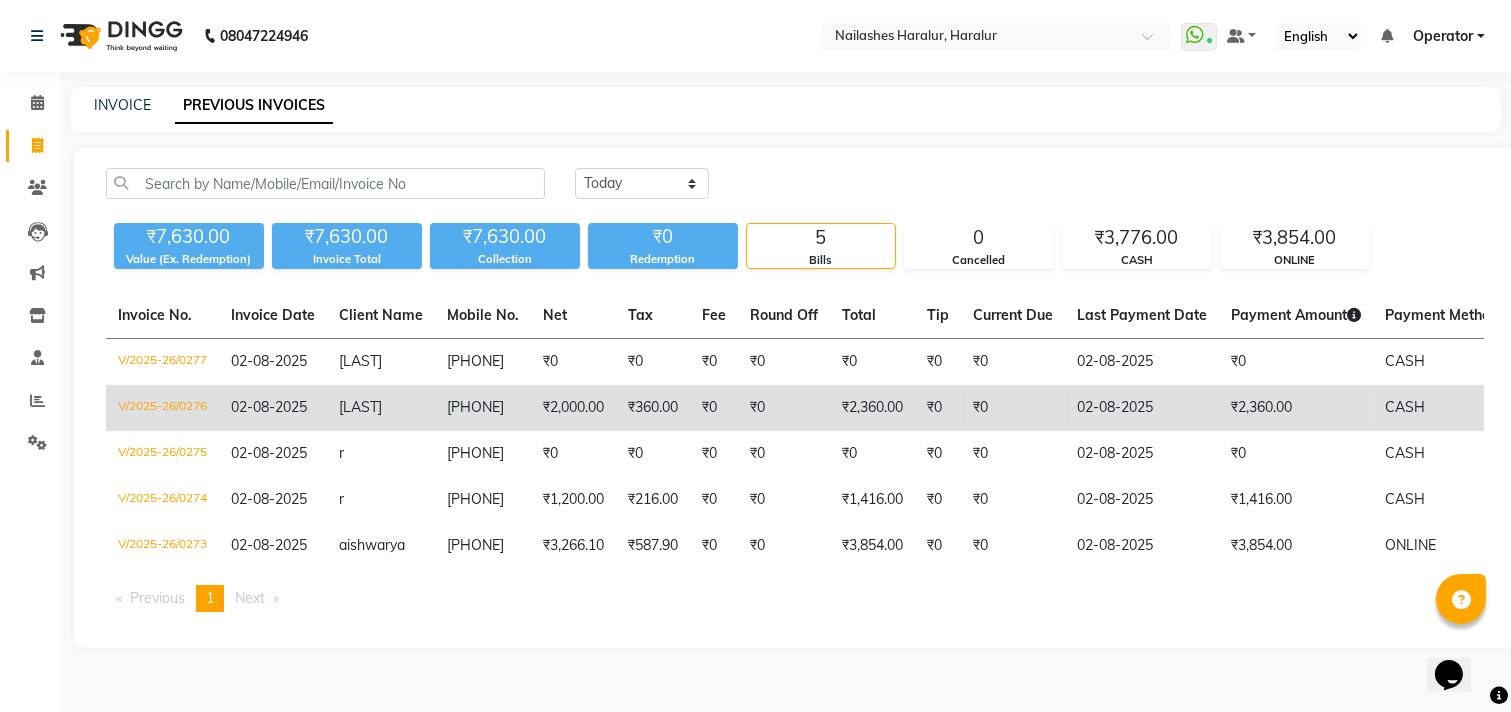 click on "6002659267" 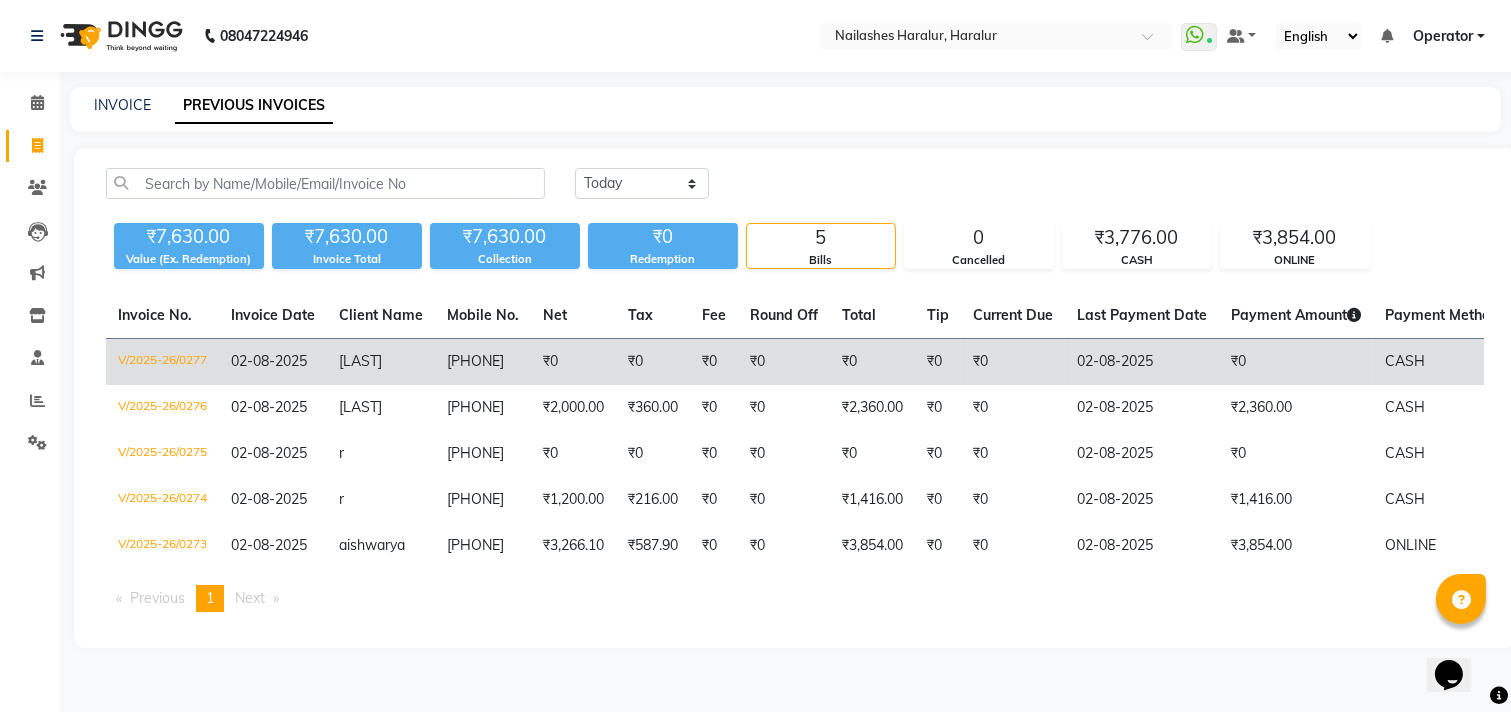 click on "₹0" 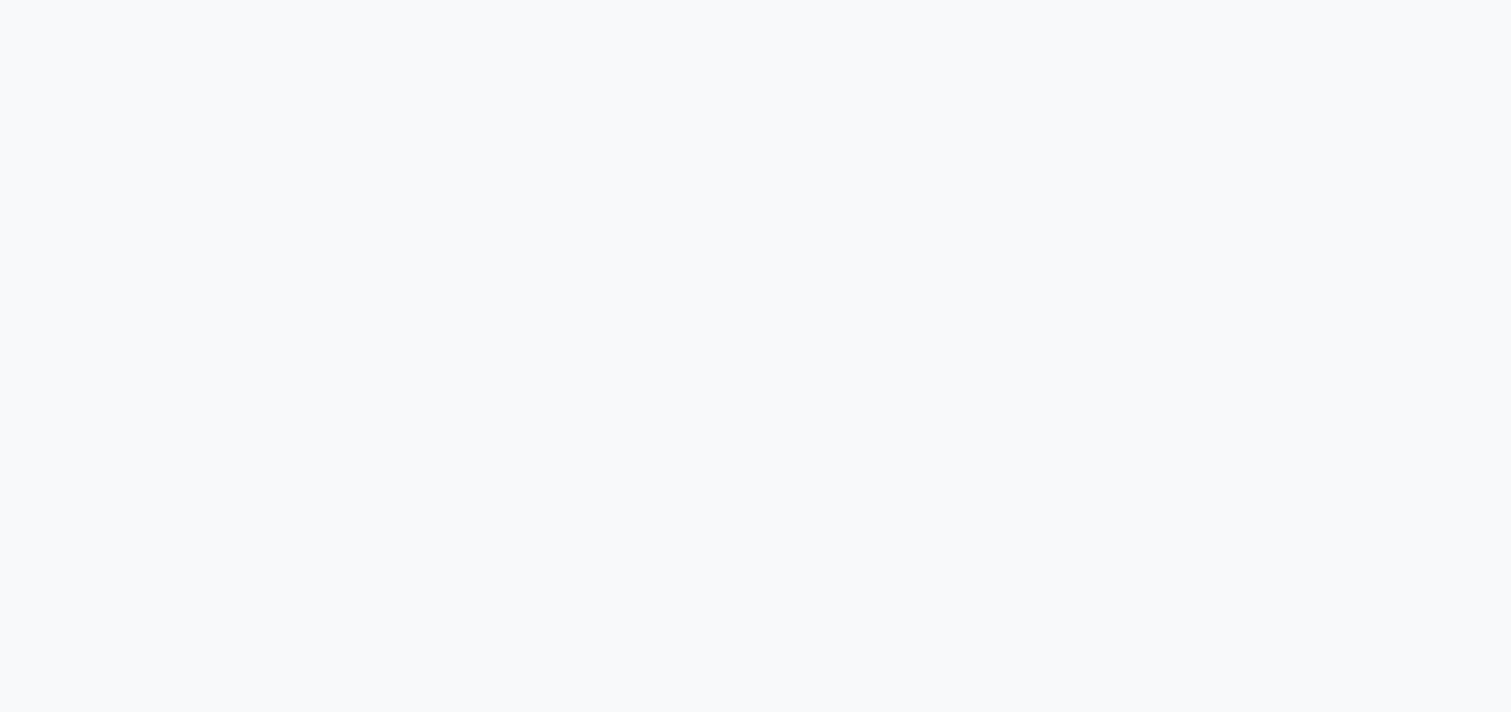 scroll, scrollTop: 0, scrollLeft: 0, axis: both 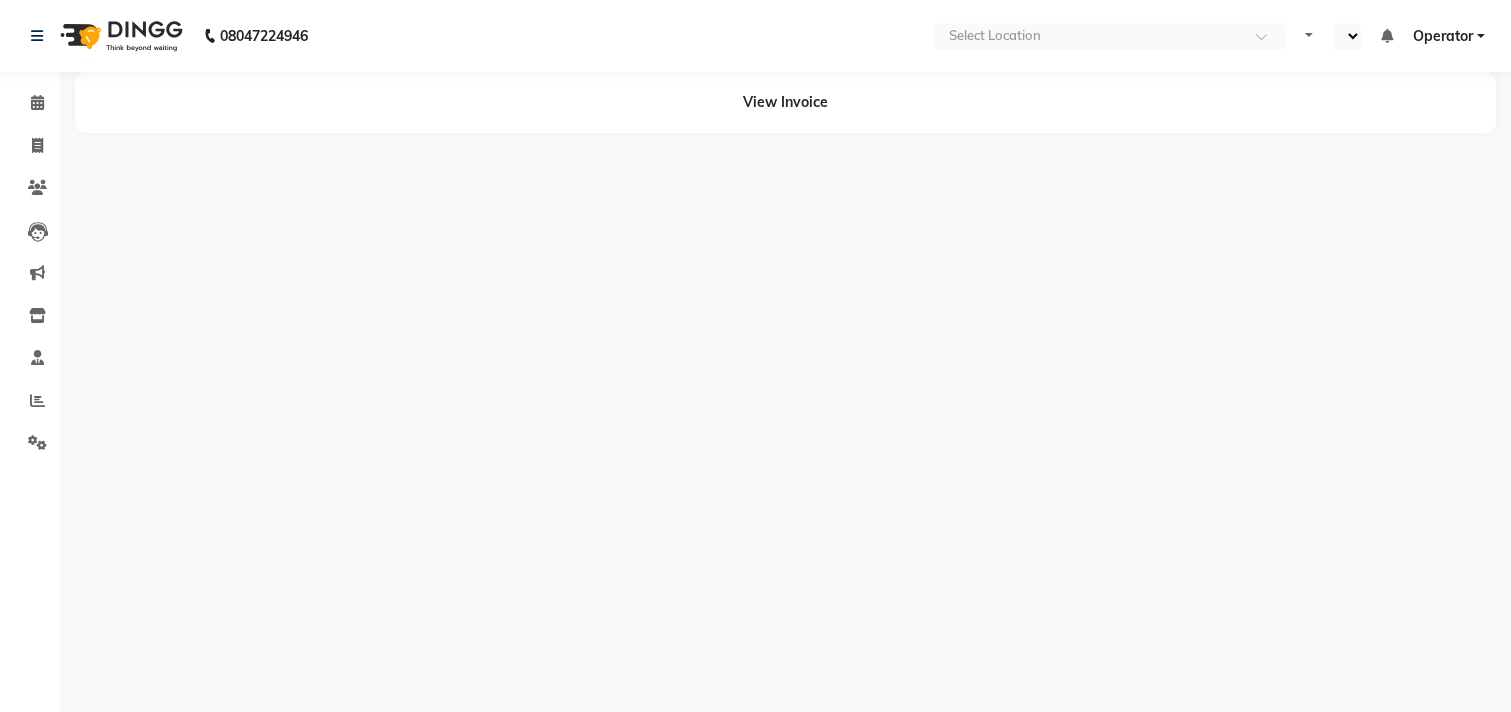 select on "en" 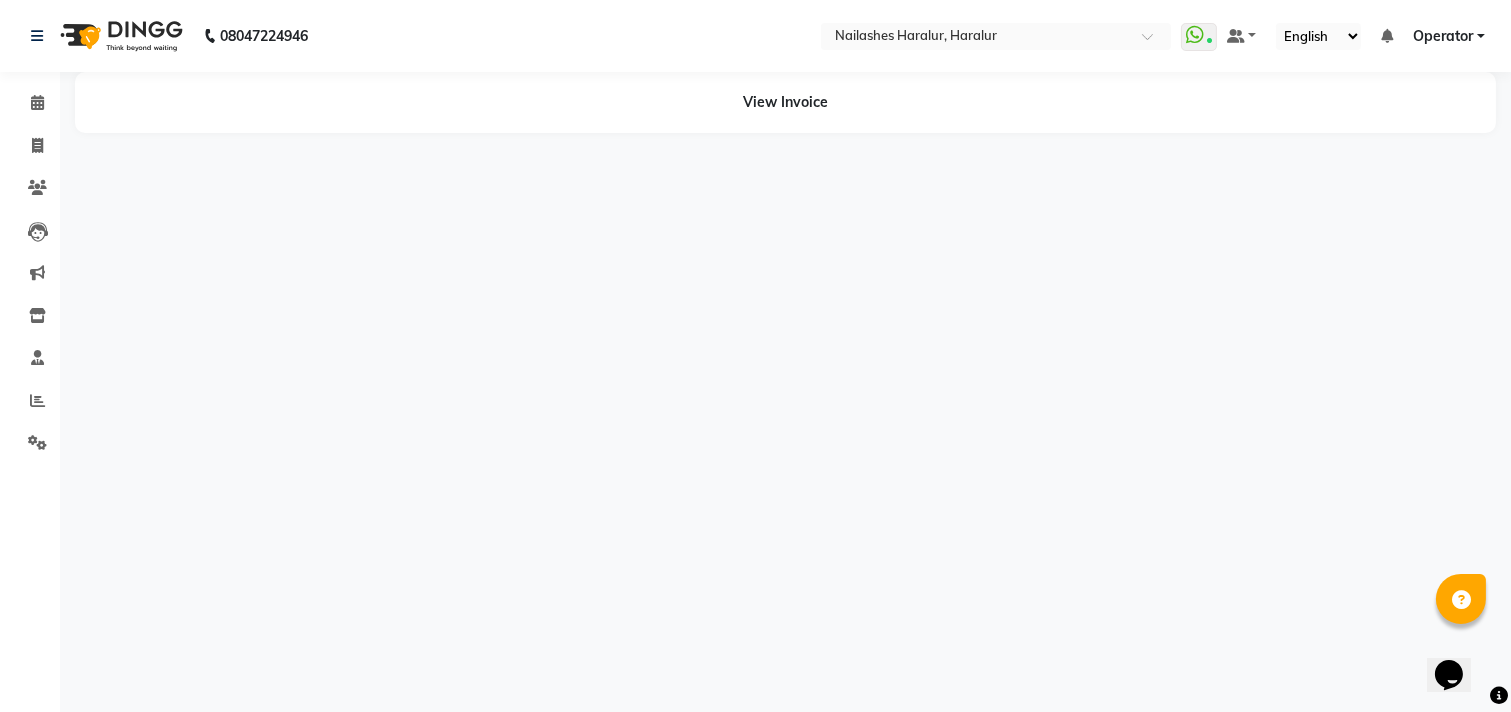 scroll, scrollTop: 0, scrollLeft: 0, axis: both 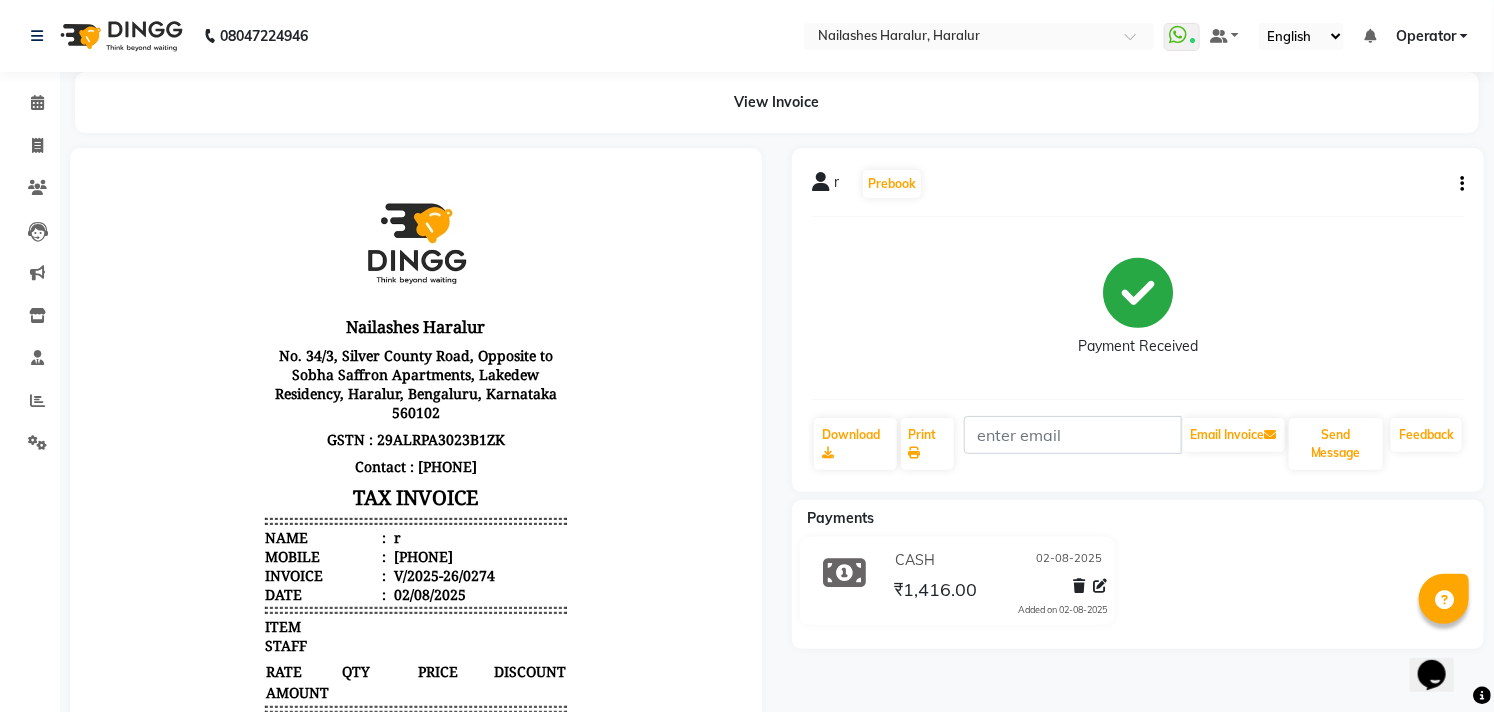 click on "r   Prebook   Payment Received  Download  Print   Email Invoice   Send Message Feedback" 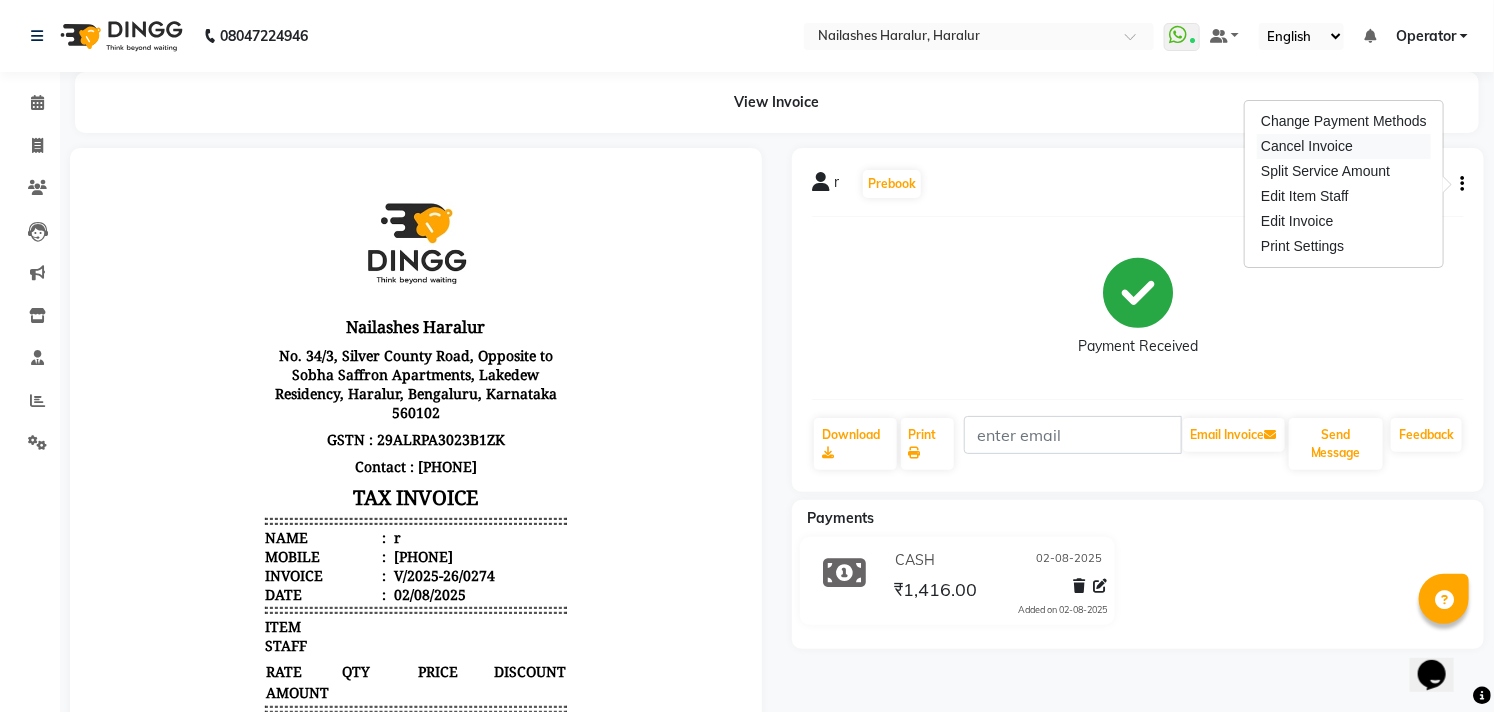 click on "Cancel Invoice" at bounding box center (1344, 146) 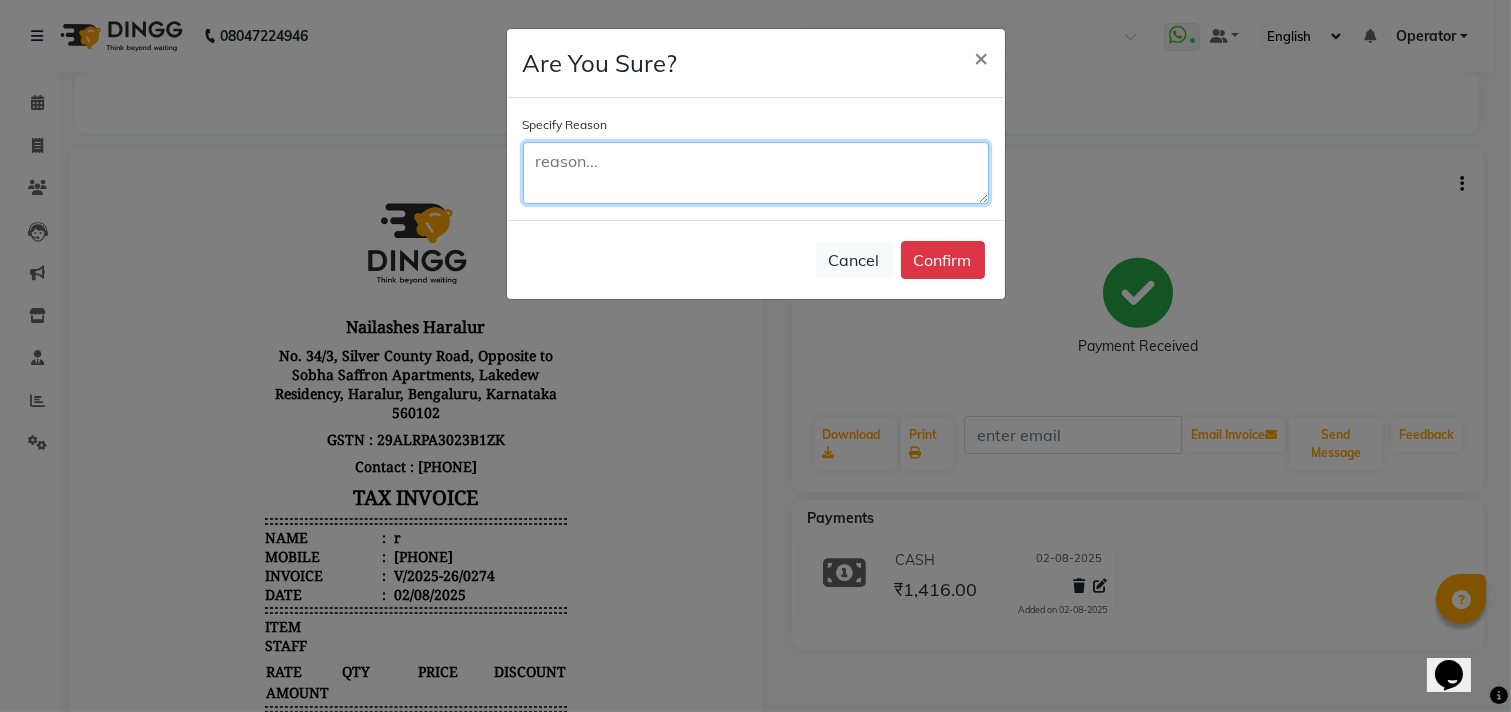 click 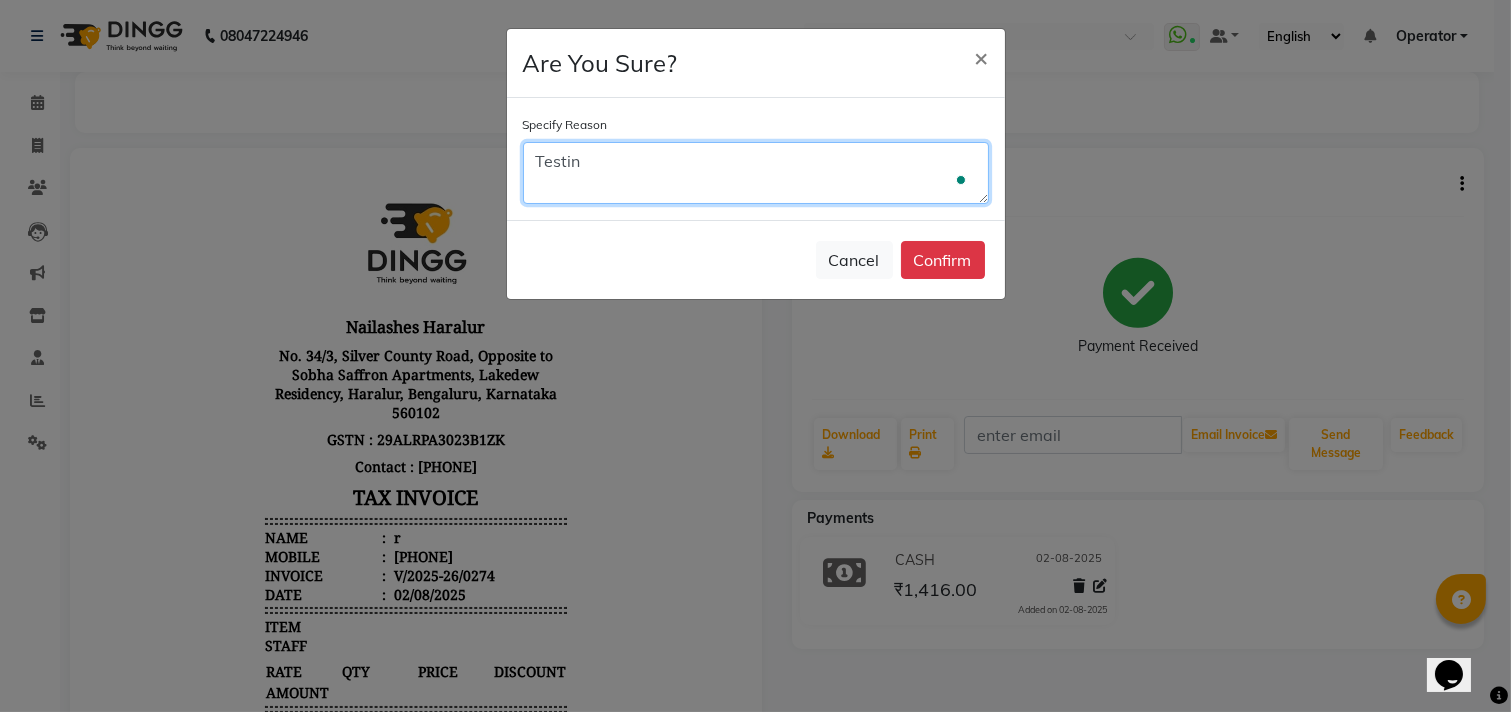 type on "Testing" 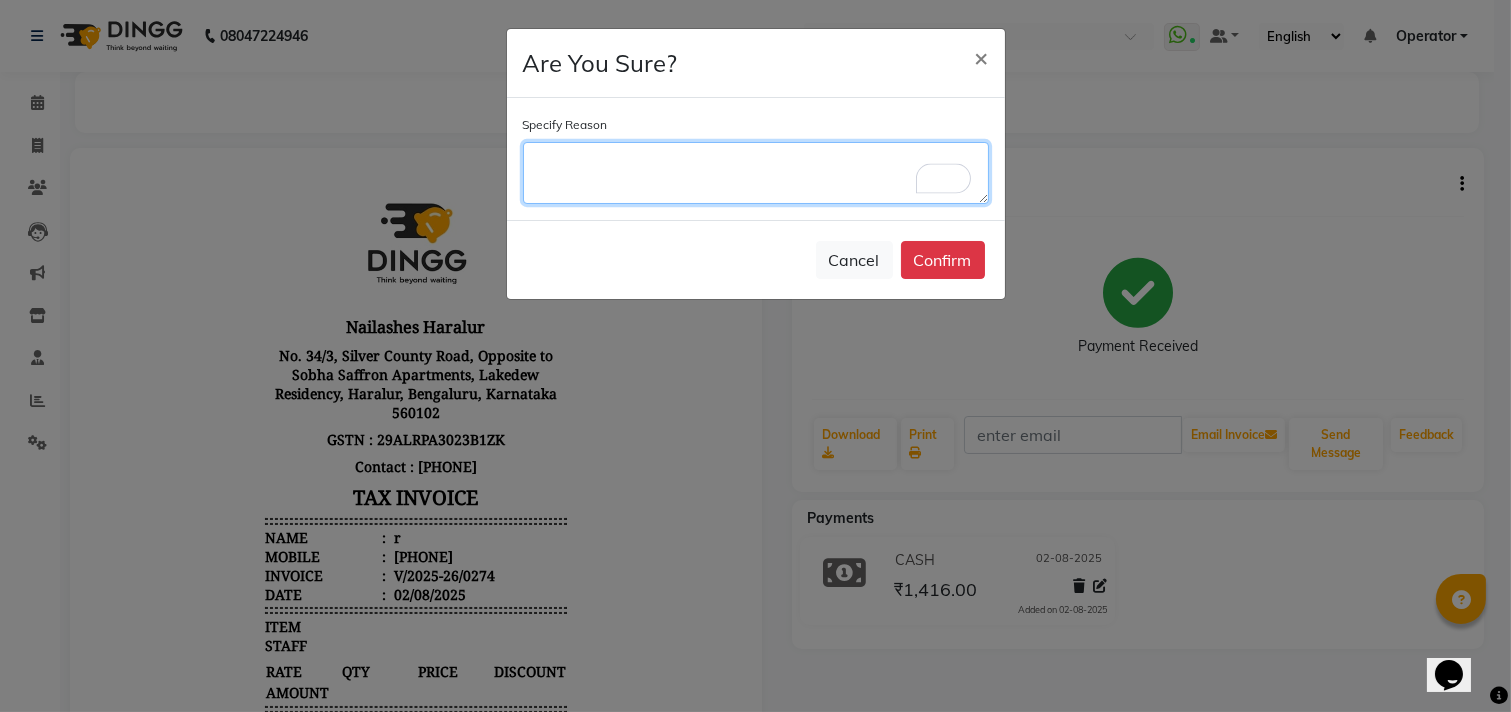 click 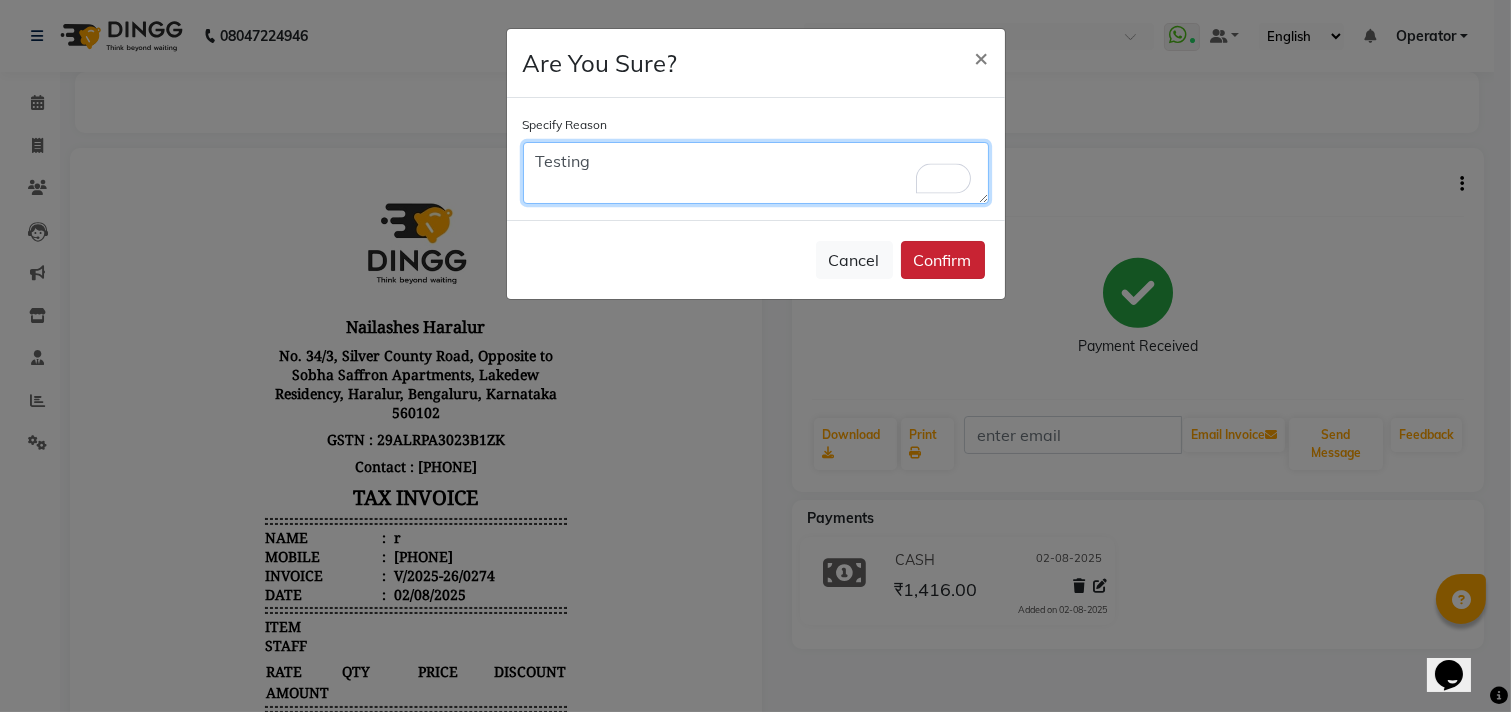 type on "Testing" 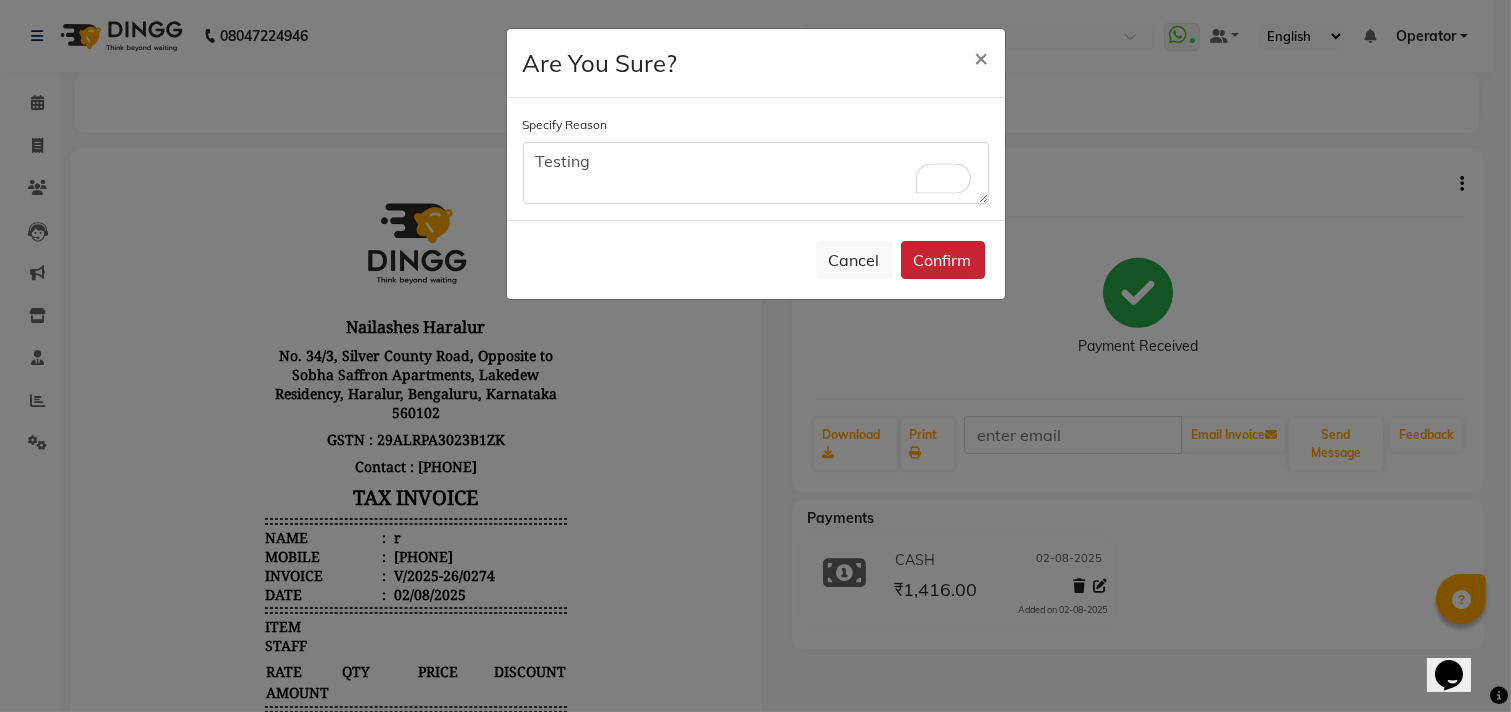 click on "Confirm" 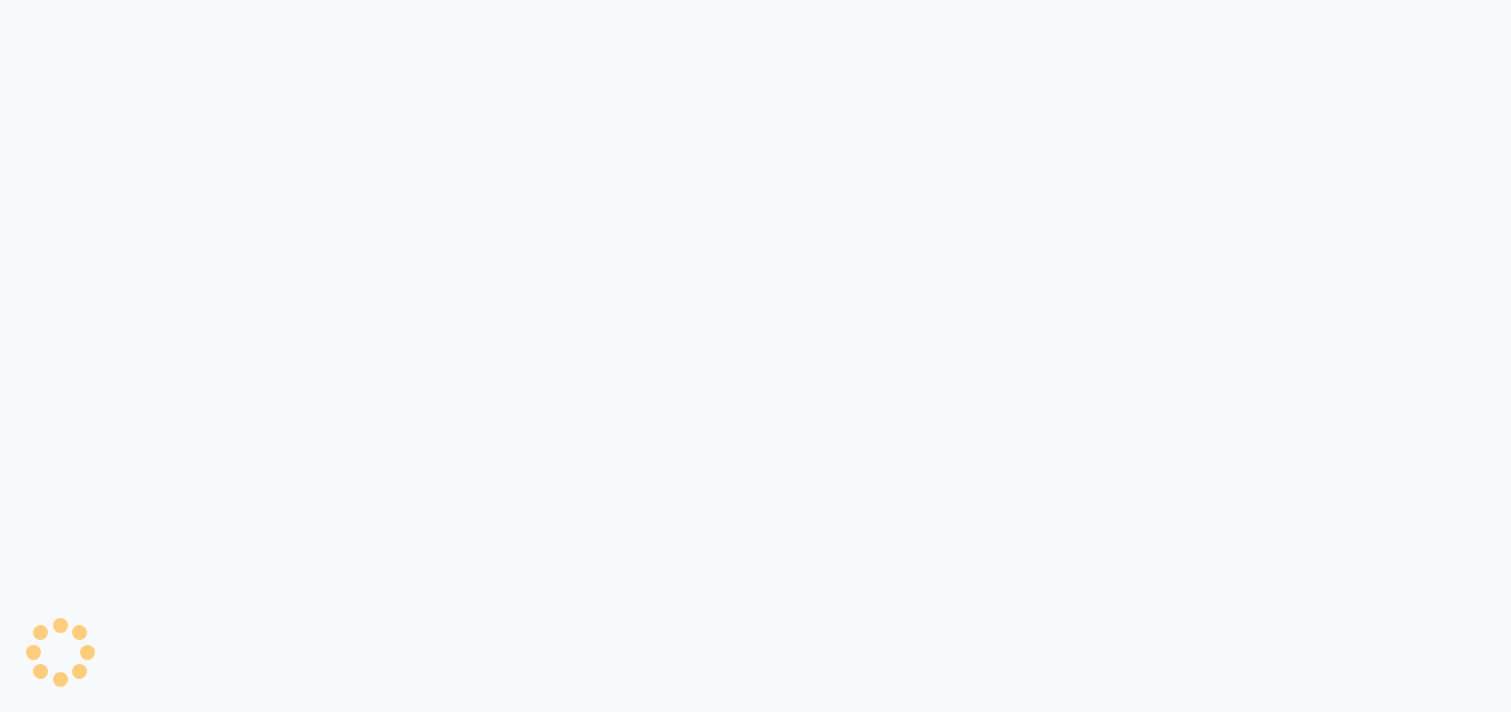 scroll, scrollTop: 0, scrollLeft: 0, axis: both 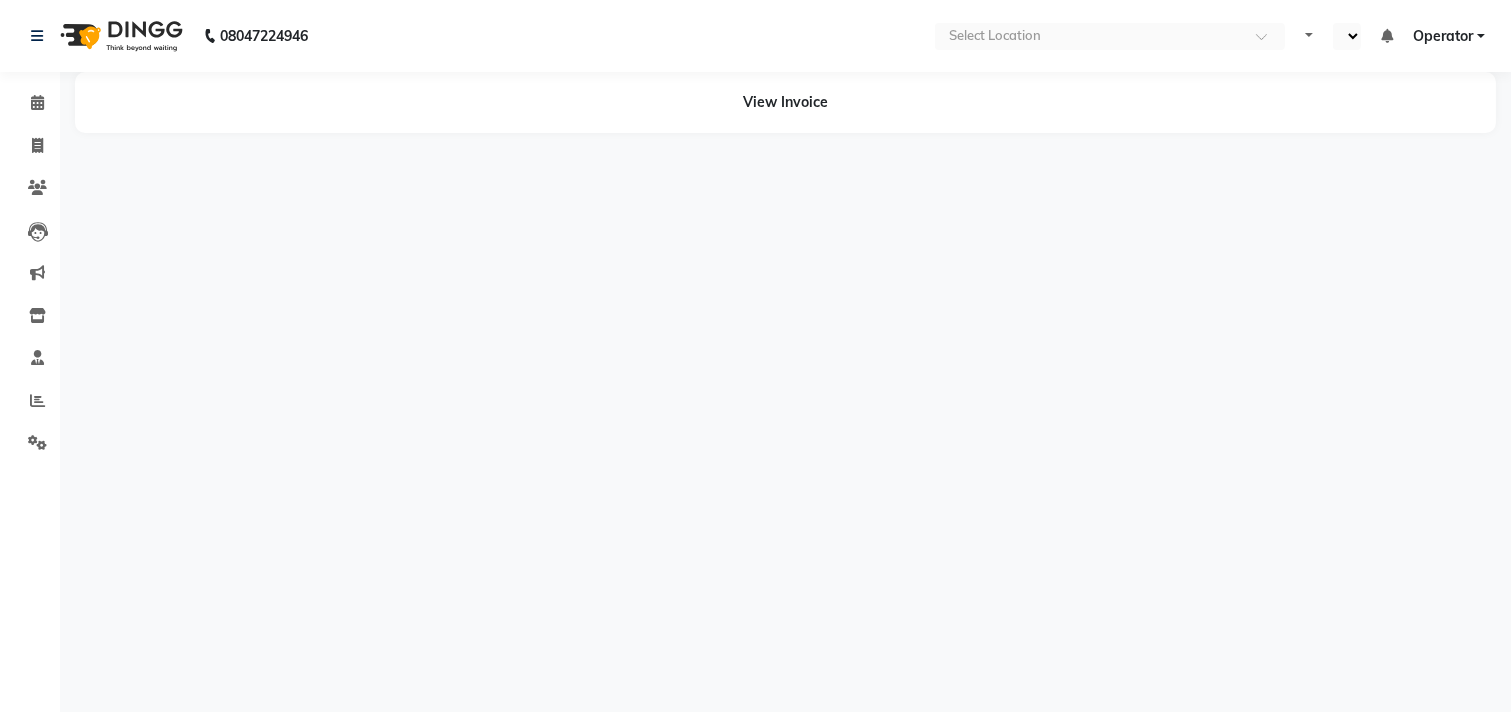 select on "en" 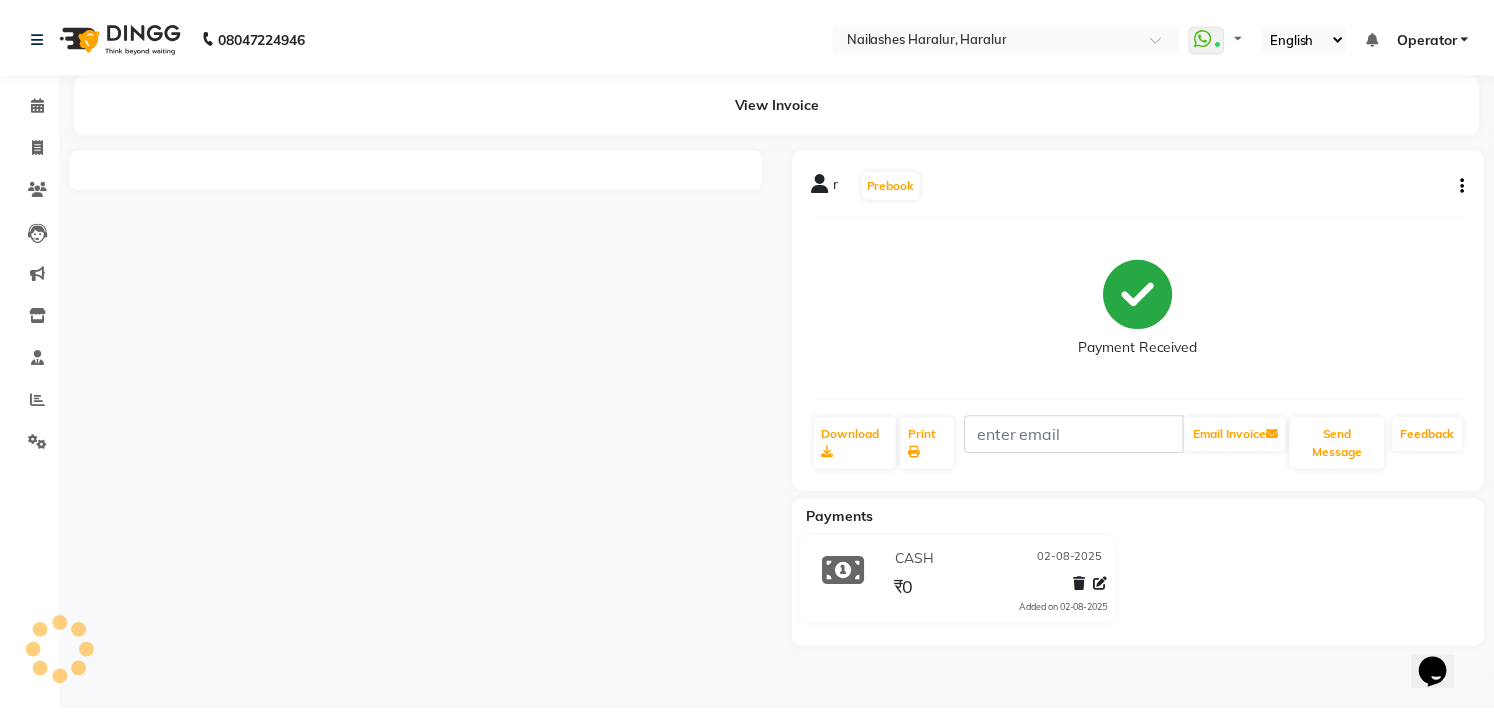 scroll, scrollTop: 0, scrollLeft: 0, axis: both 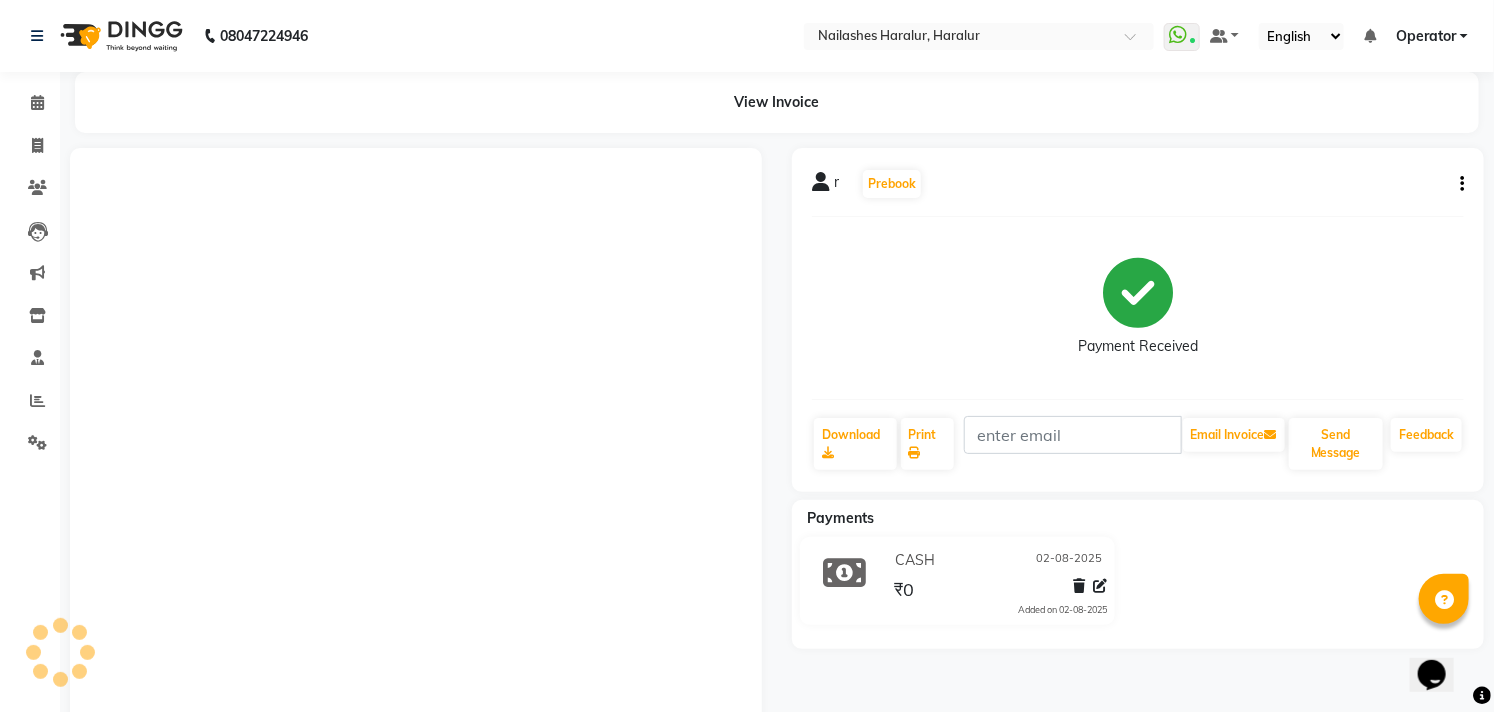 click on "r   Prebook   Payment Received  Download  Print   Email Invoice   Send Message Feedback" 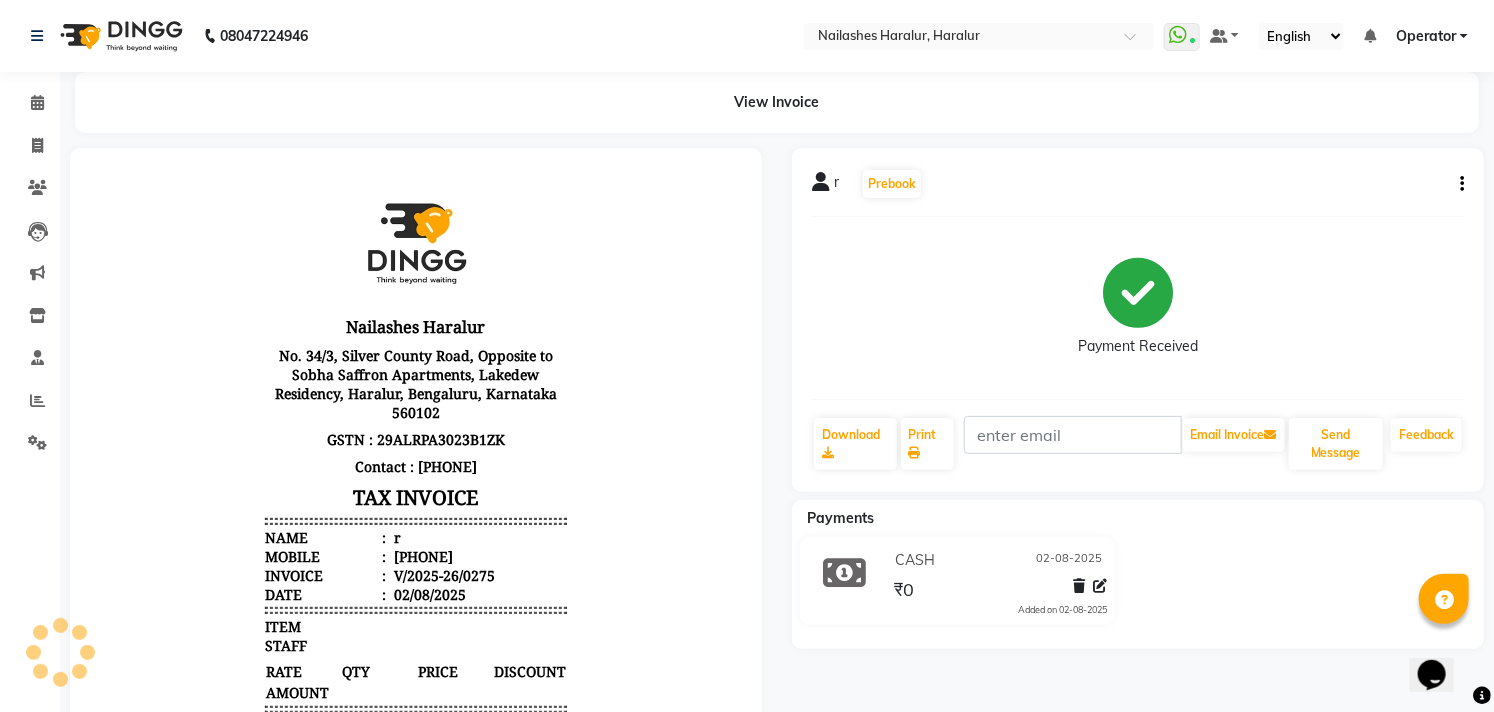 scroll, scrollTop: 0, scrollLeft: 0, axis: both 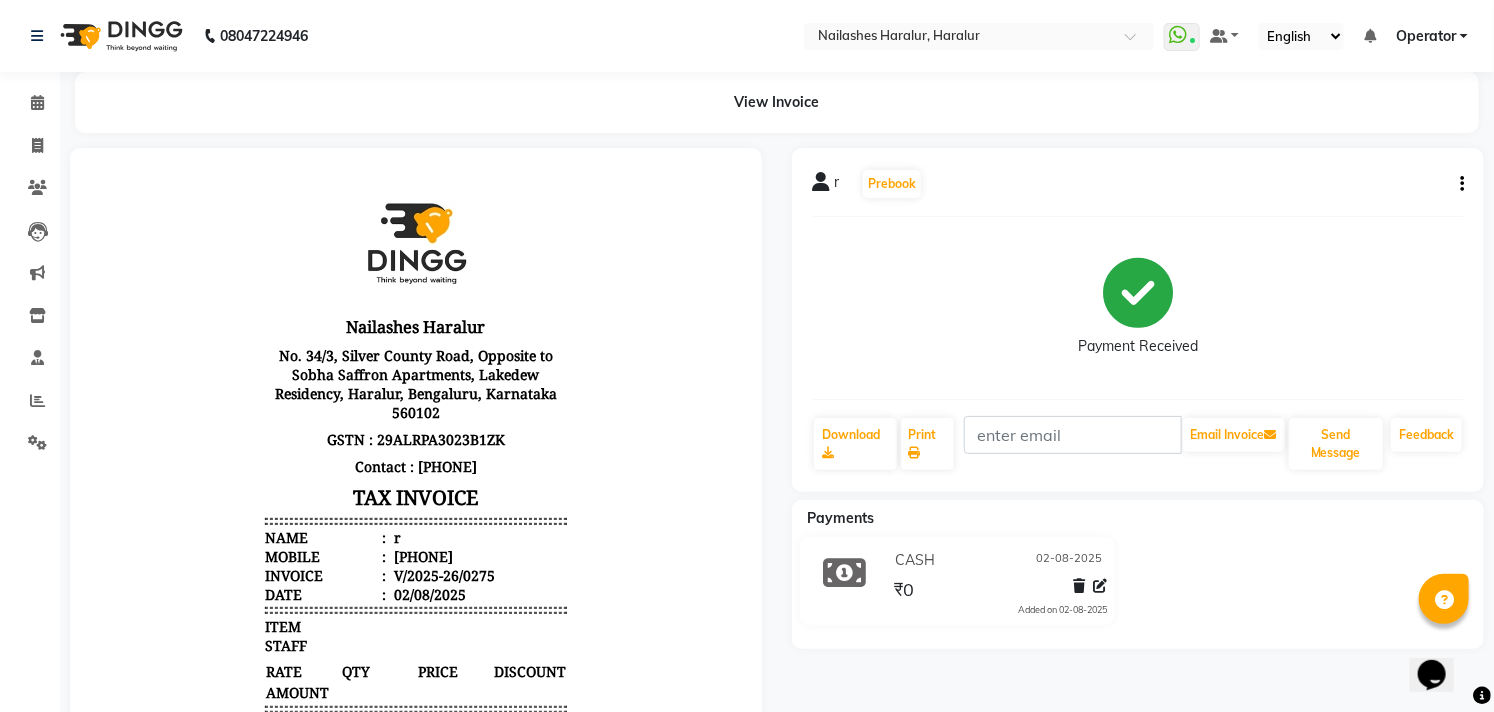 click 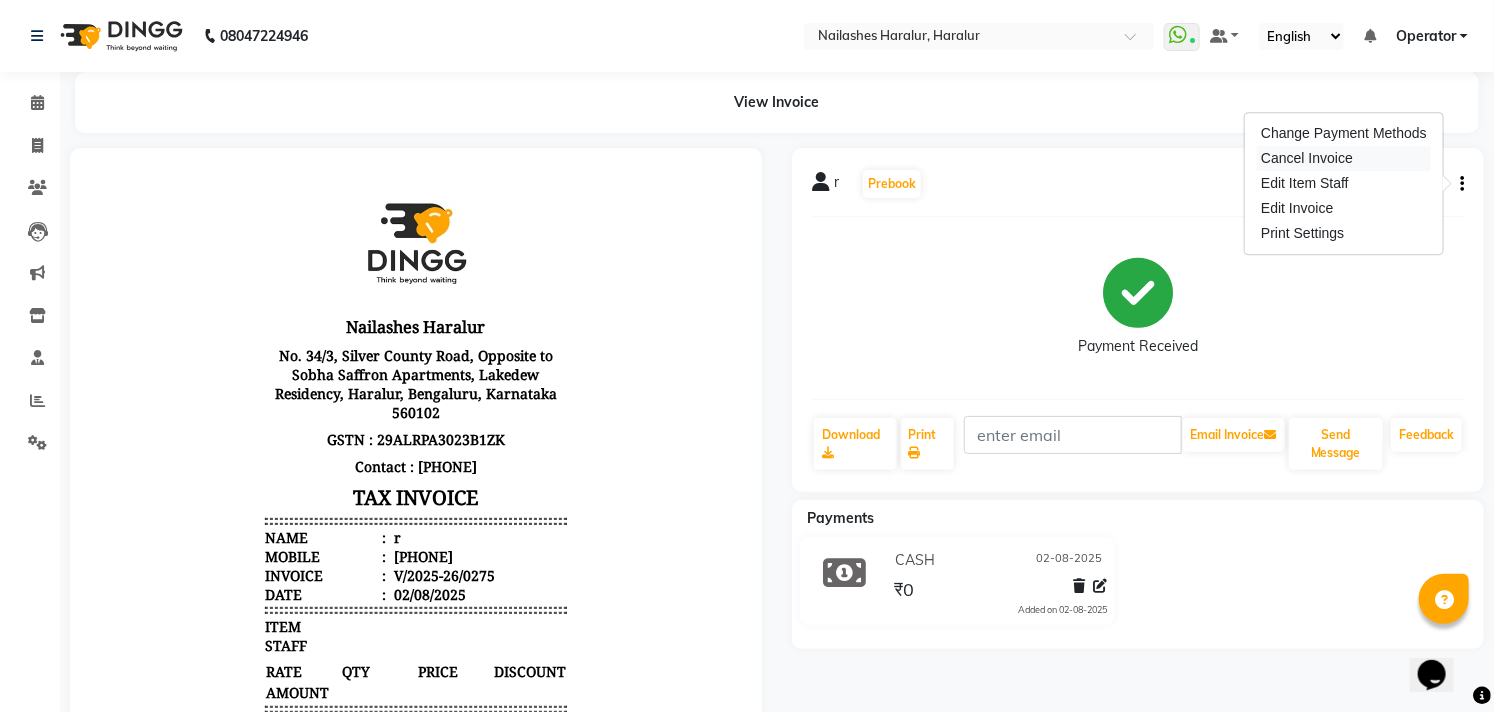click on "Cancel Invoice" at bounding box center (1344, 158) 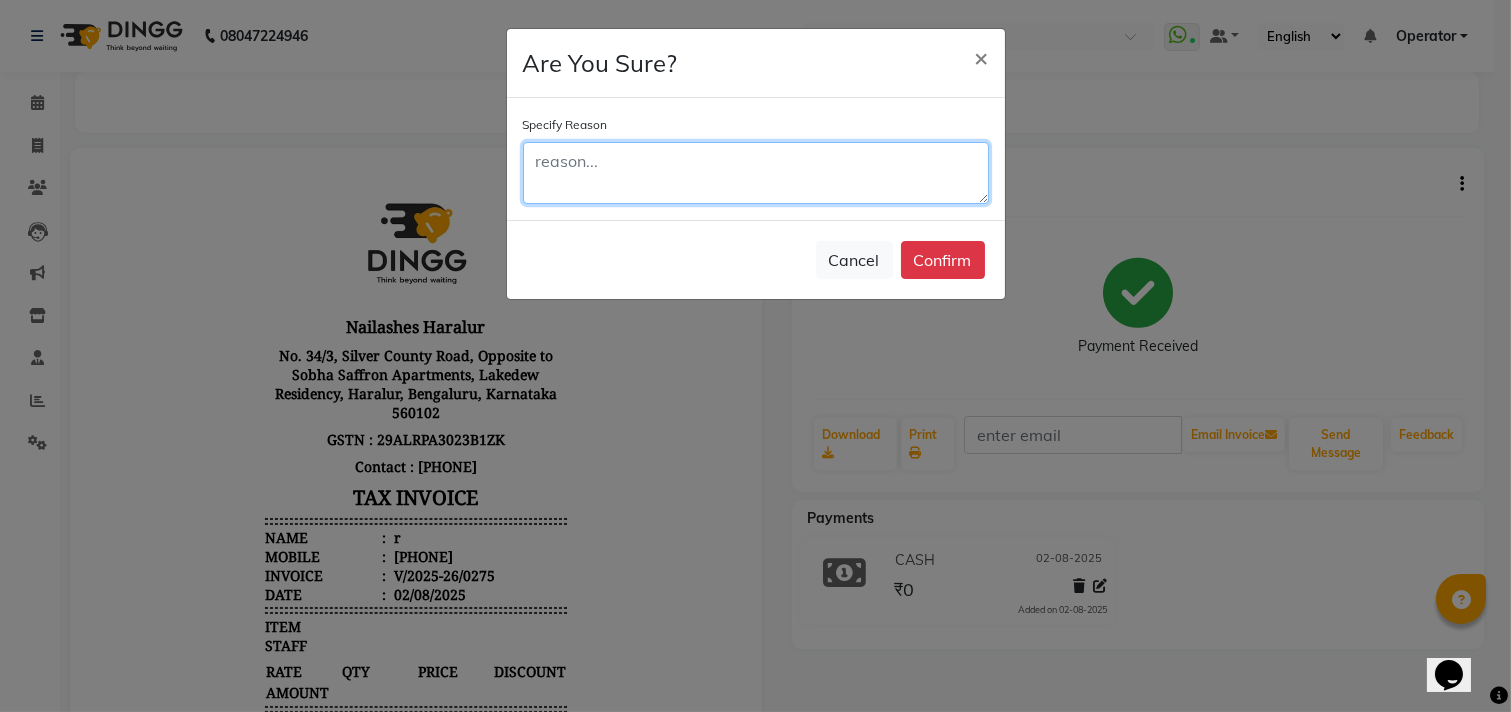 click 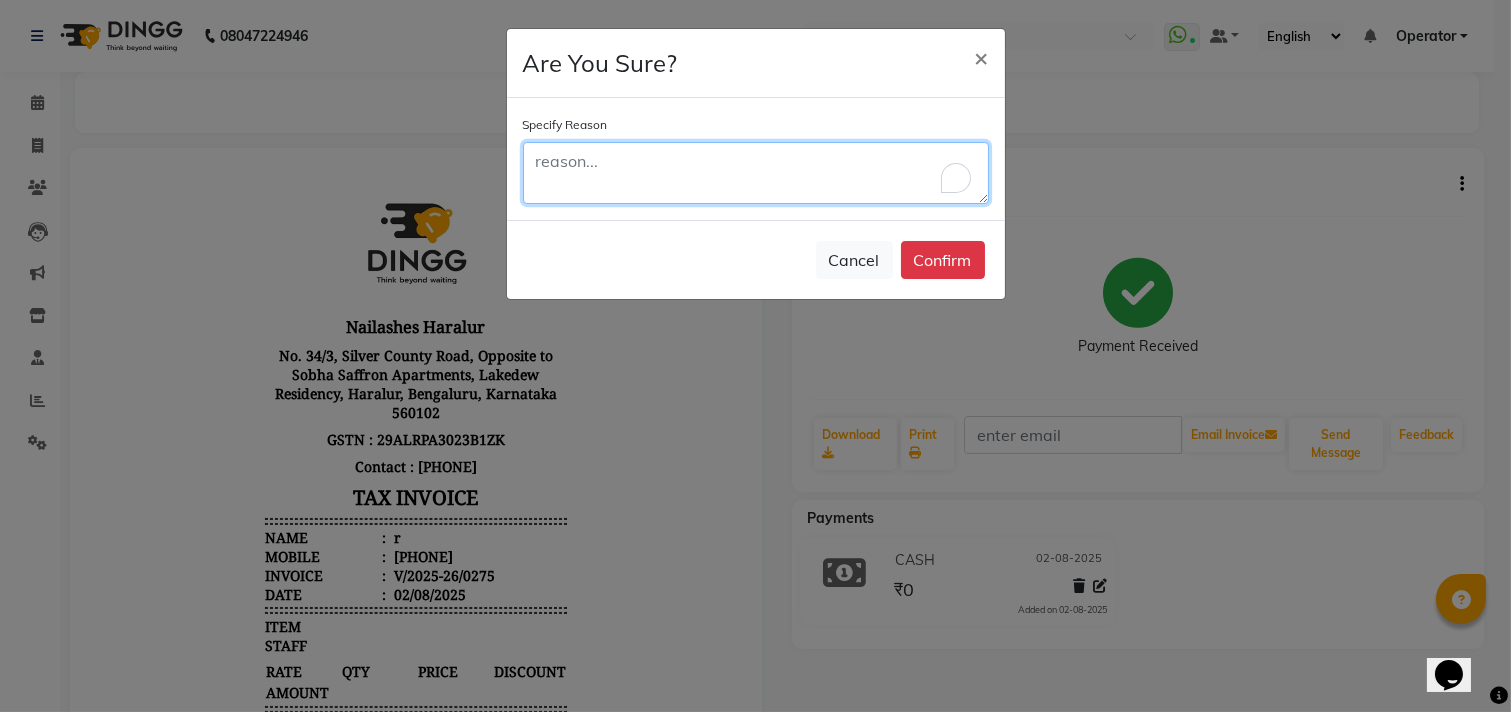 paste on "Testing" 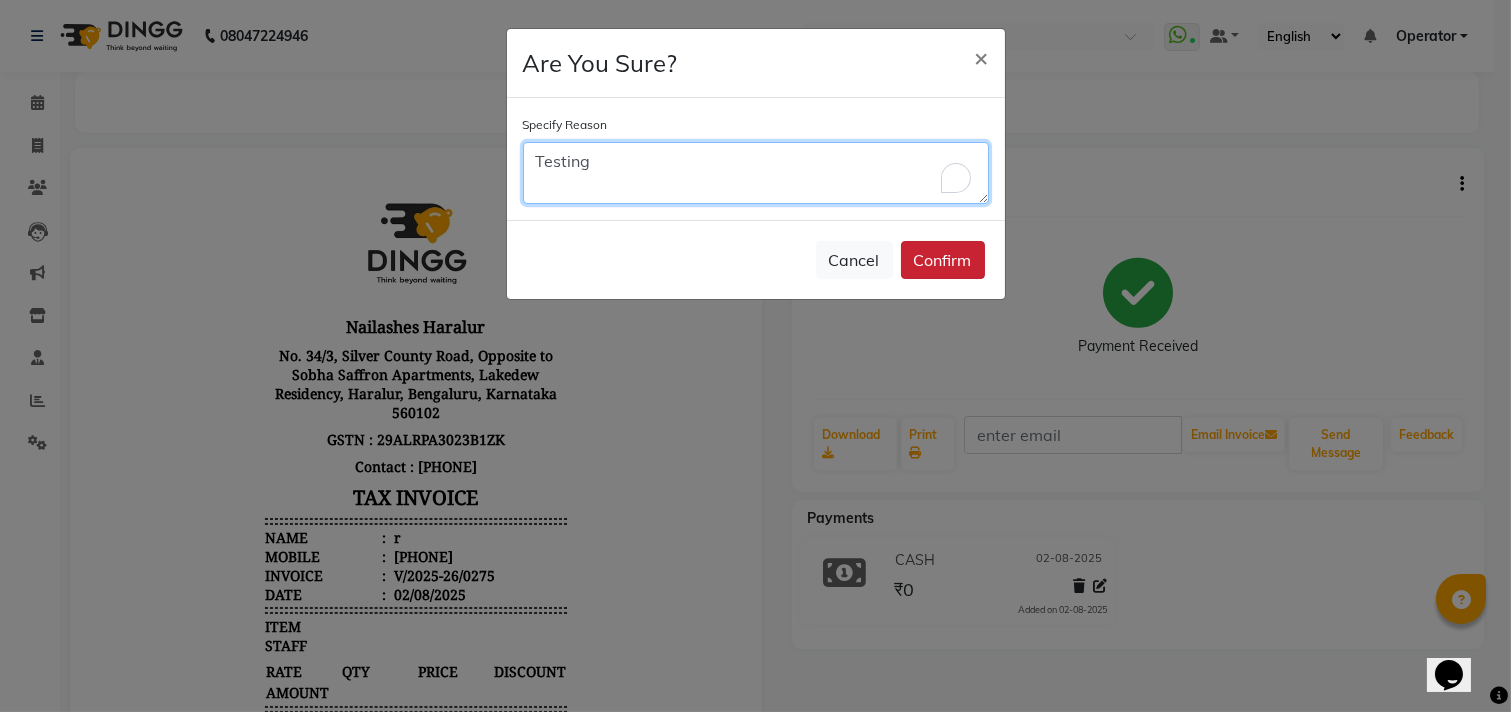 type on "Testing" 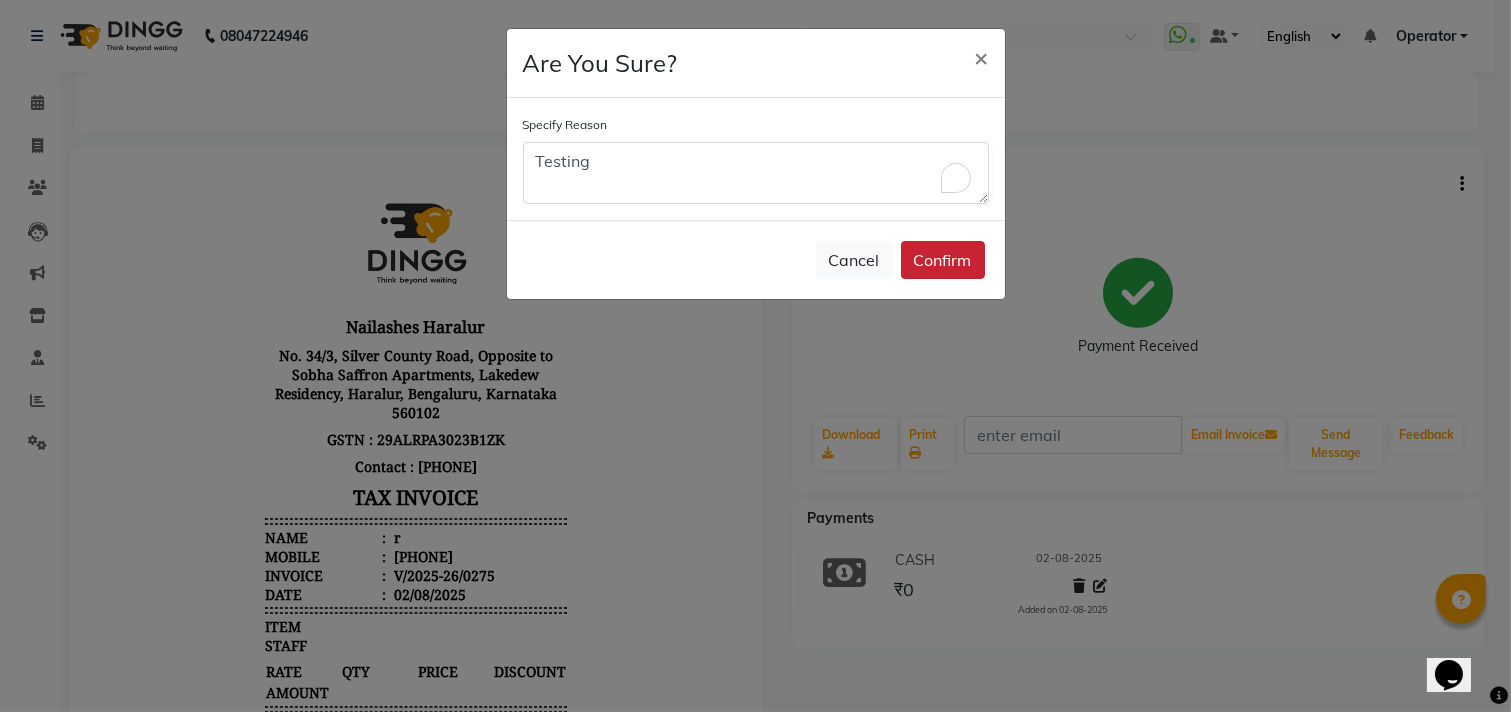 click on "Confirm" 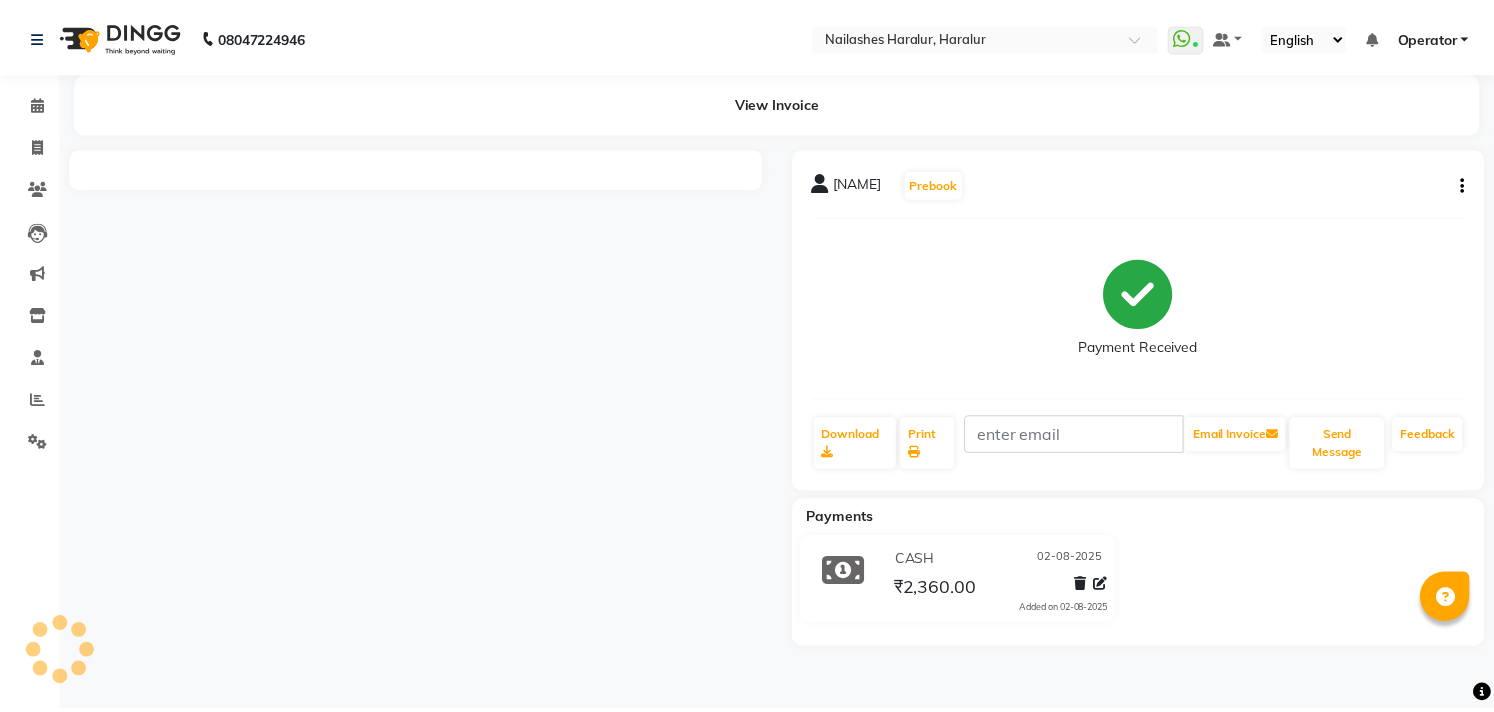 scroll, scrollTop: 0, scrollLeft: 0, axis: both 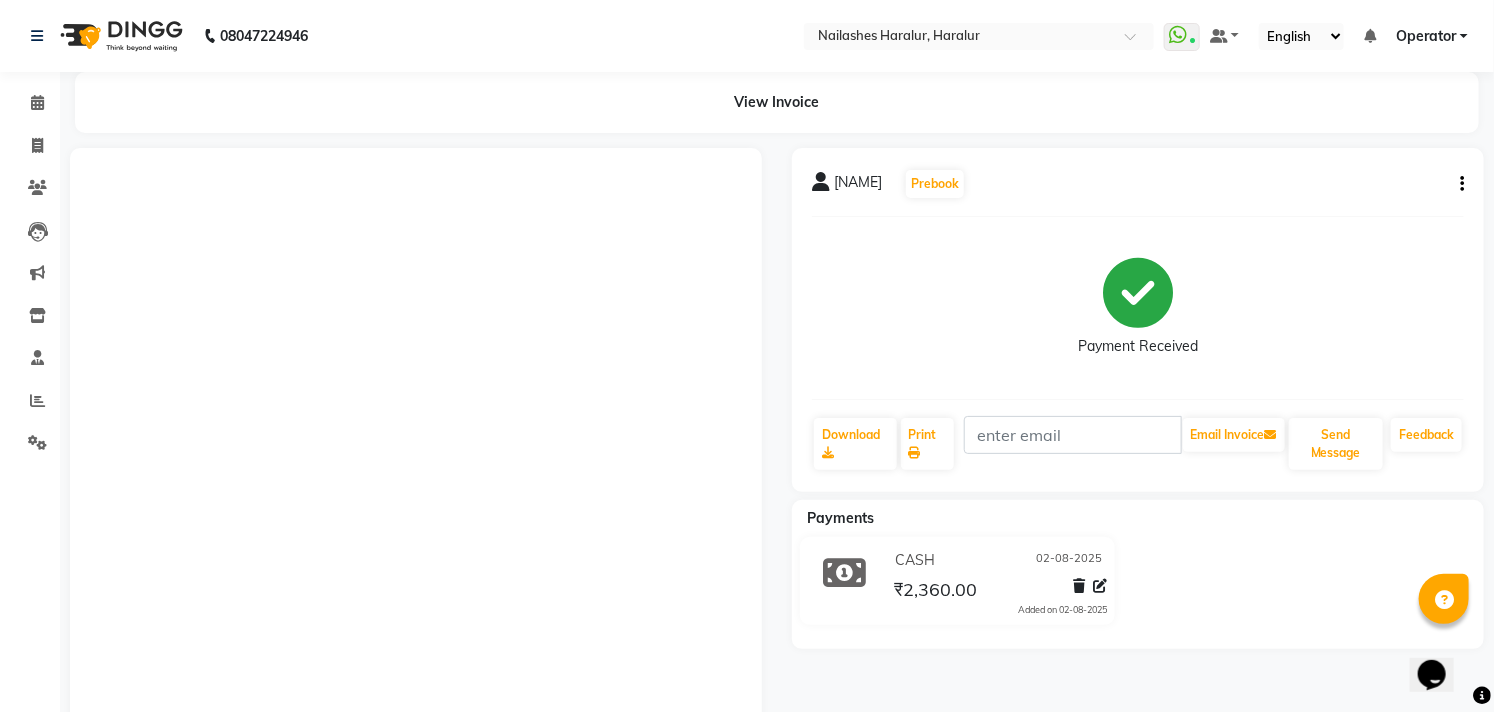 click on "[FIRST]   Prebook   Payment Received  Download  Print   Email Invoice   Send Message Feedback" 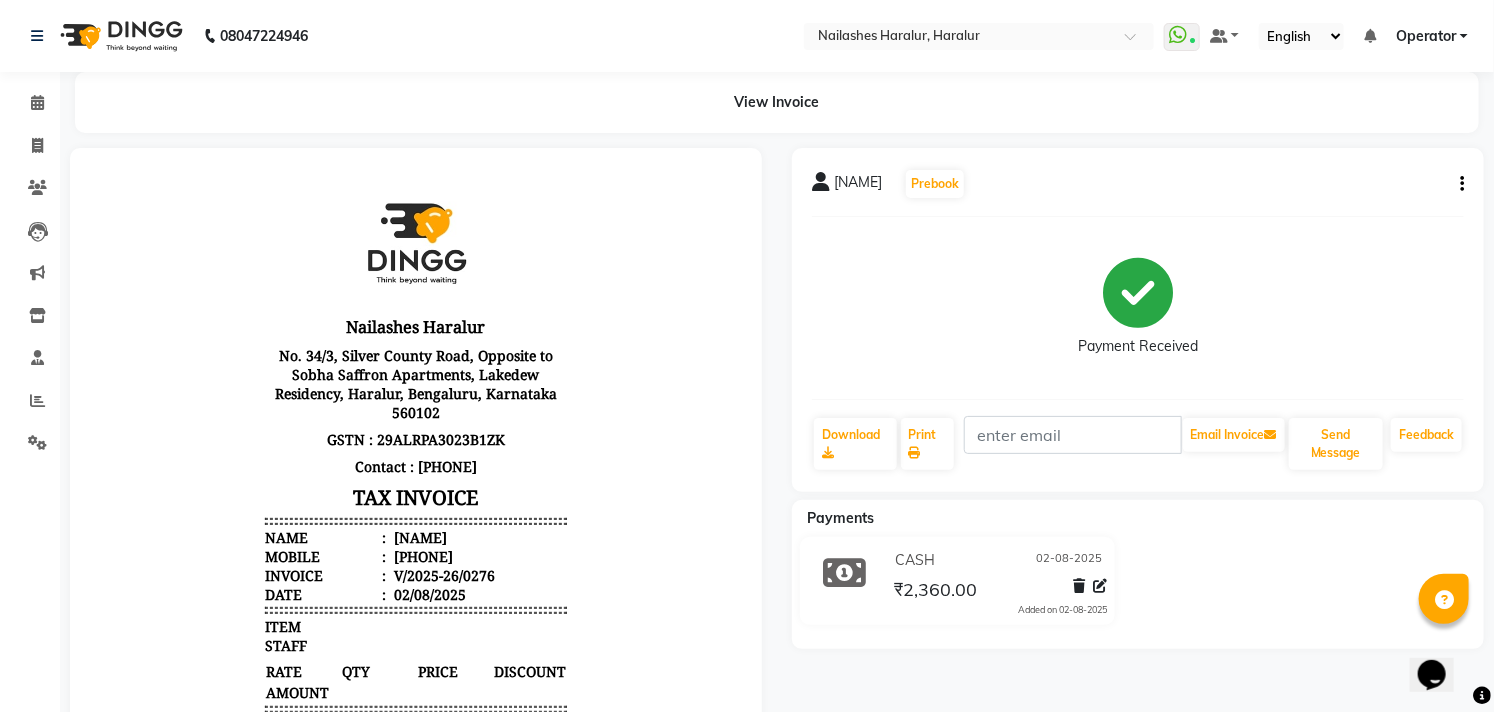 scroll, scrollTop: 0, scrollLeft: 0, axis: both 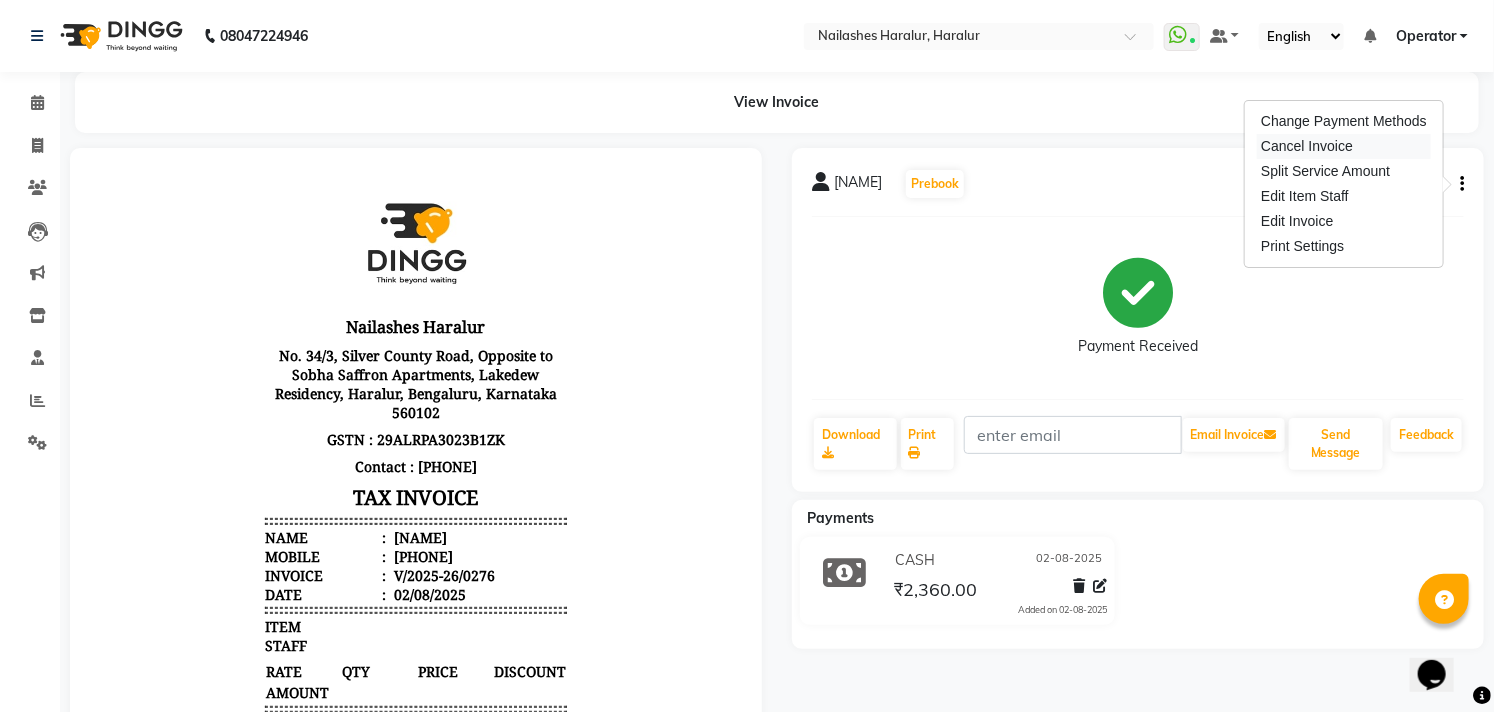 click on "Cancel Invoice" at bounding box center (1344, 146) 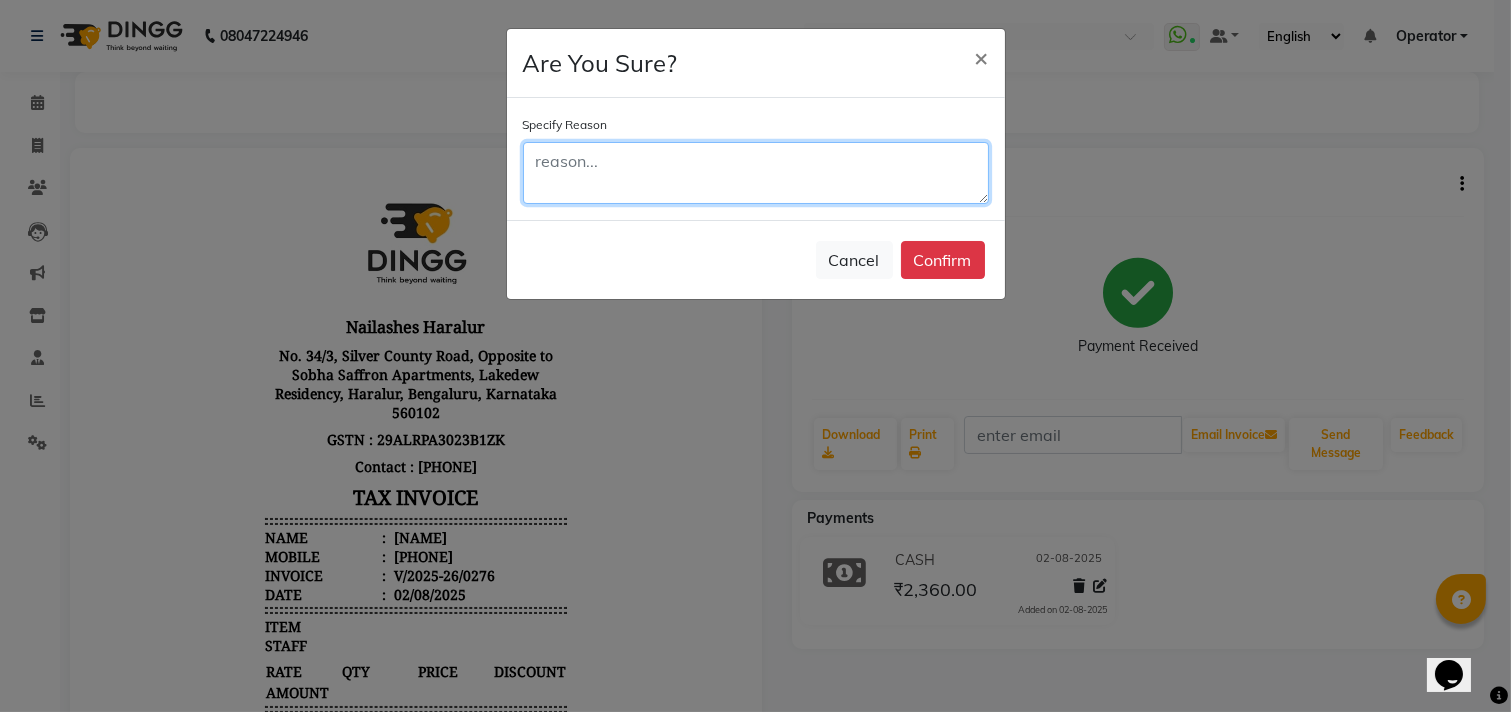 click 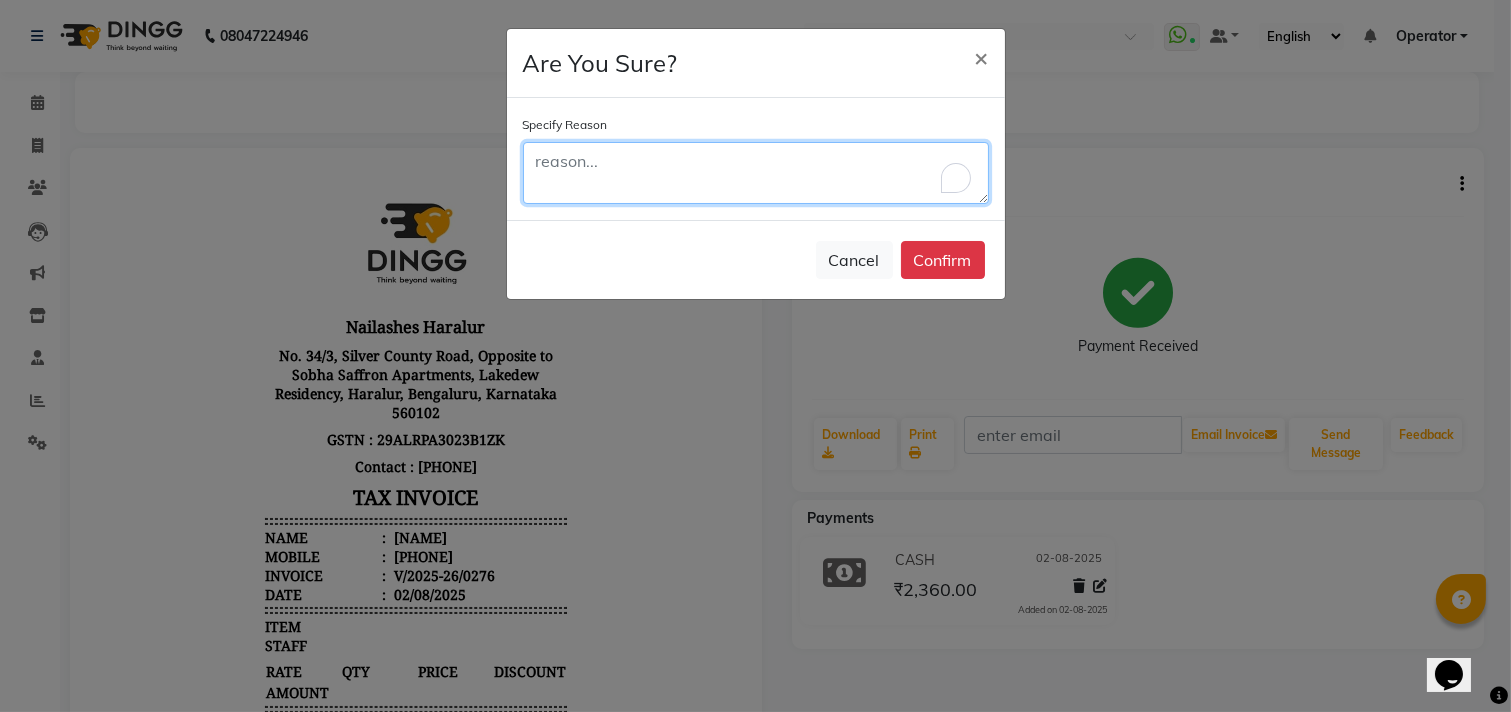 paste on "Testing" 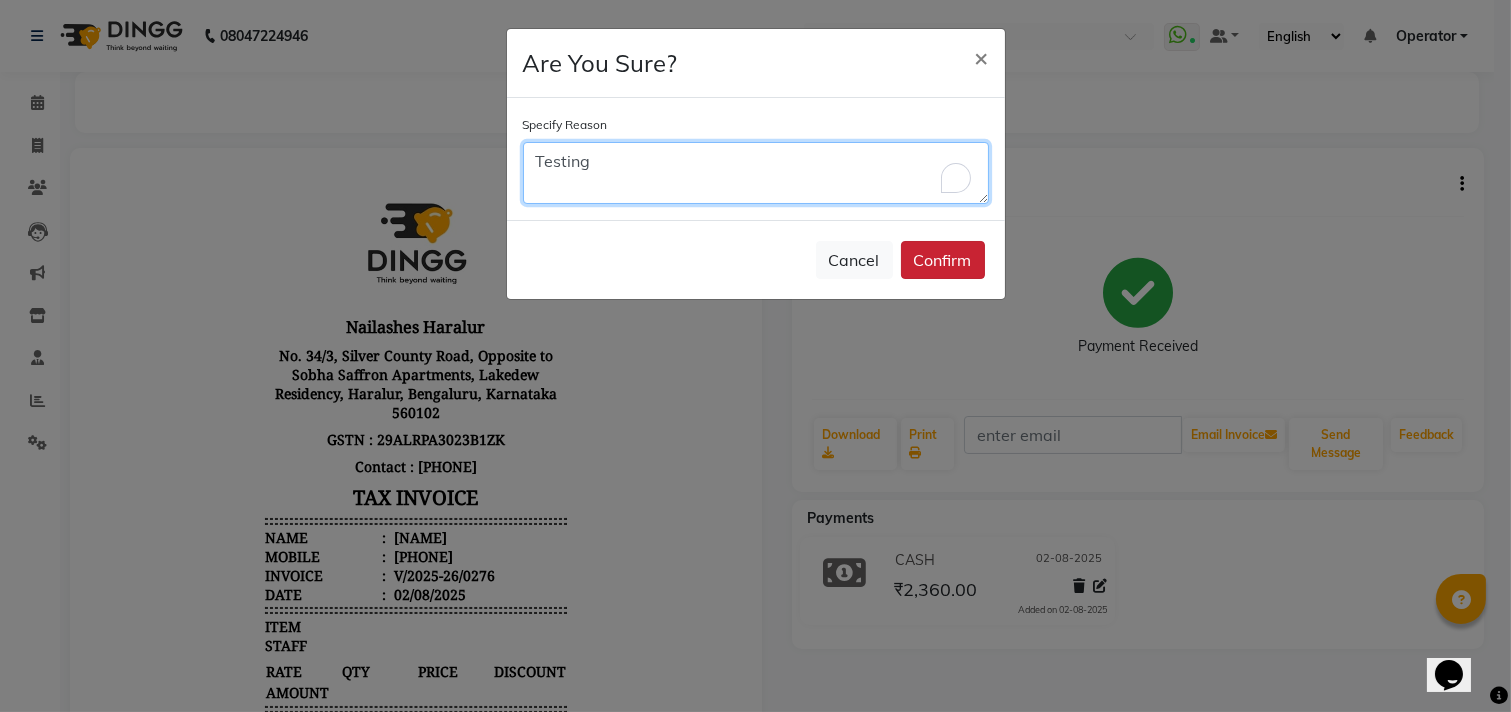 type on "Testing" 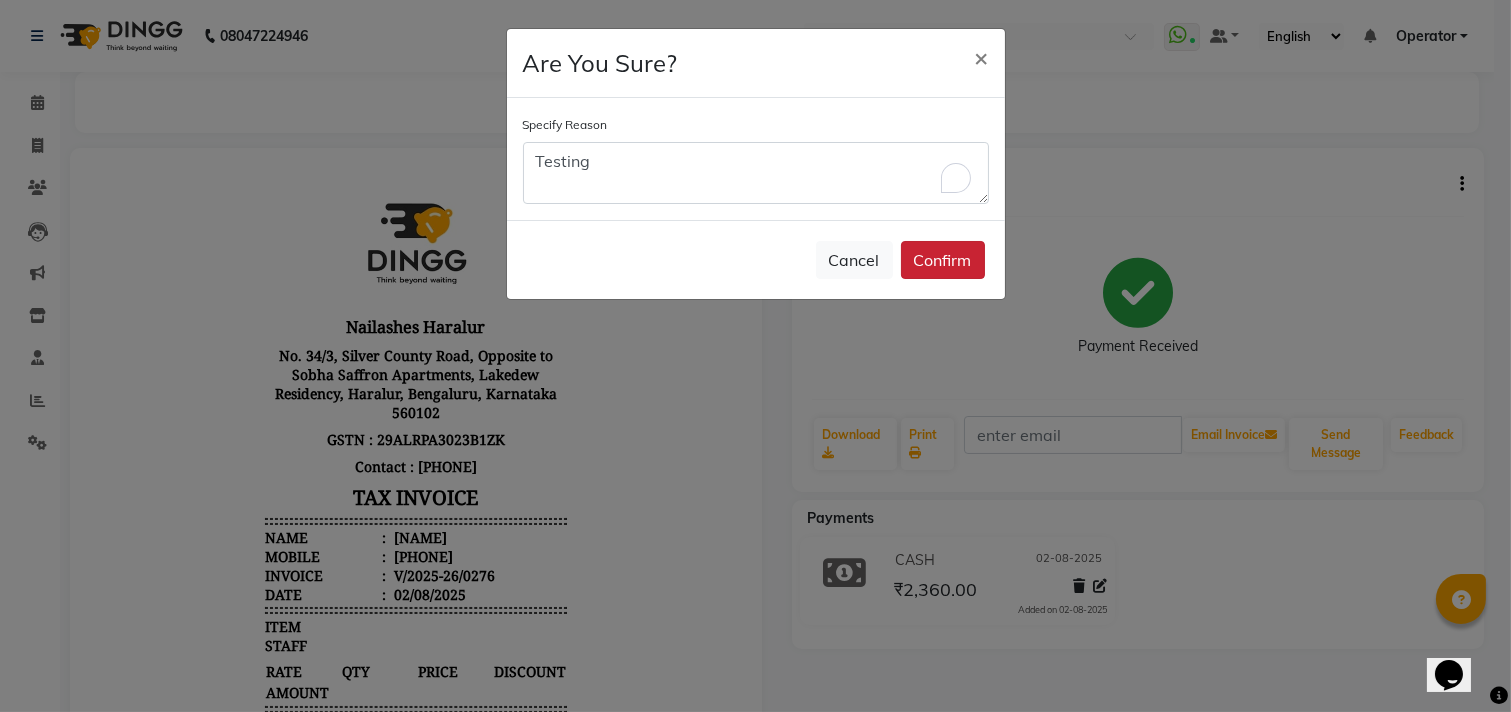 click on "Confirm" 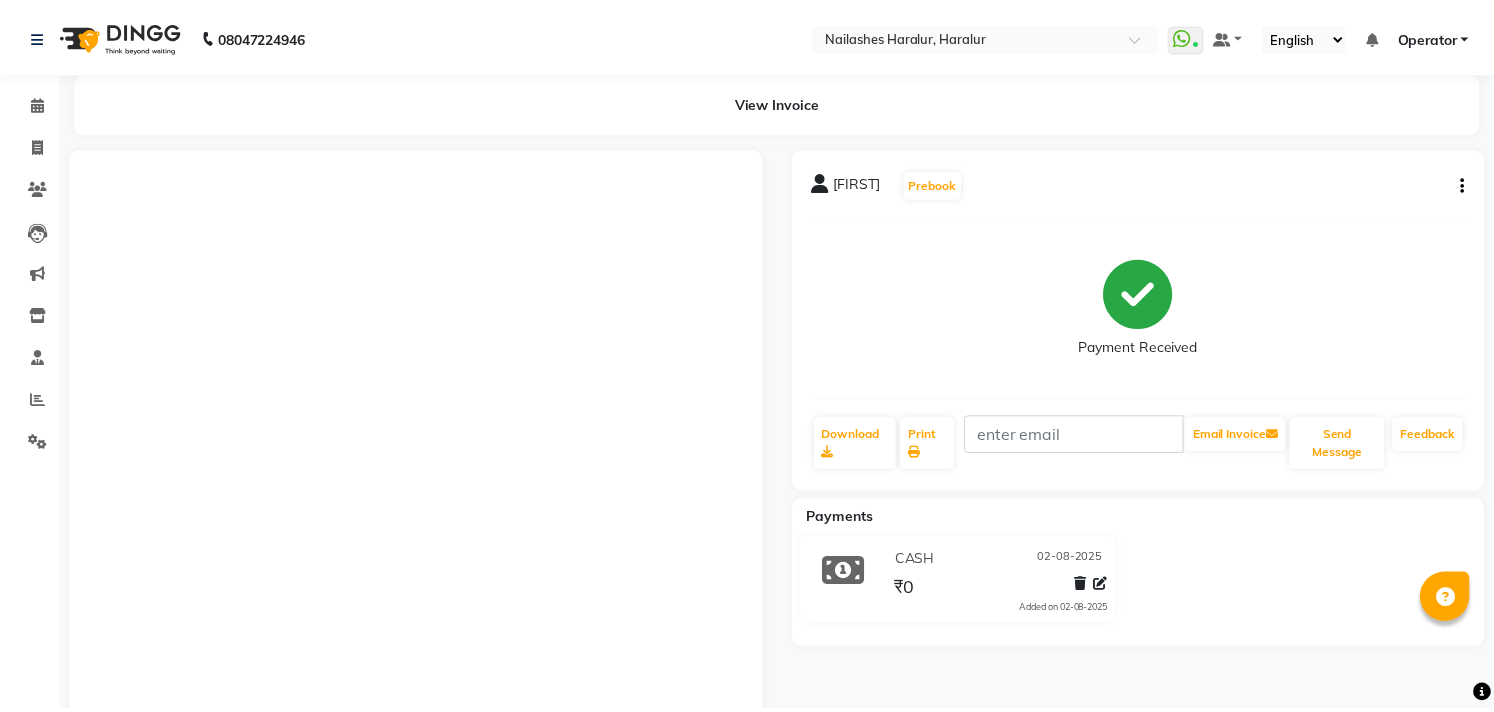 scroll, scrollTop: 0, scrollLeft: 0, axis: both 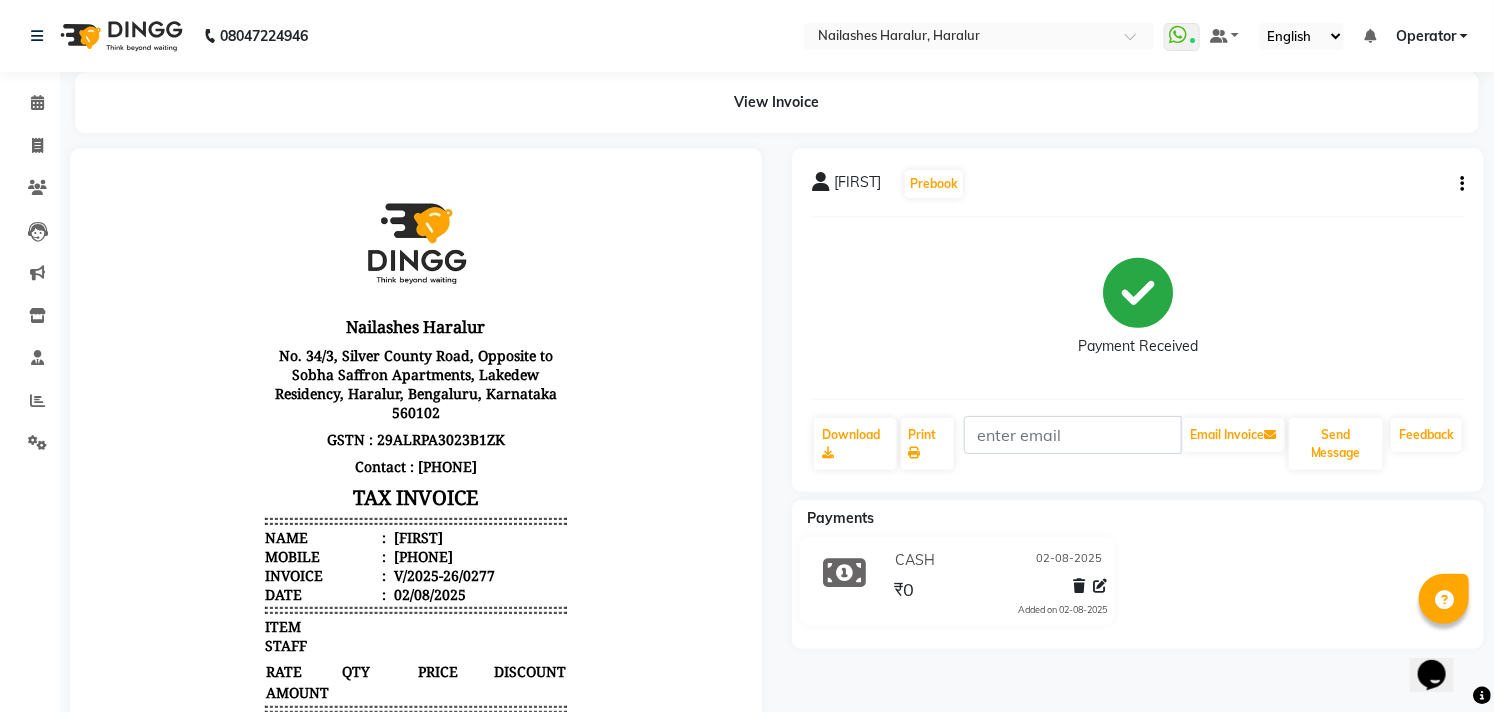 click 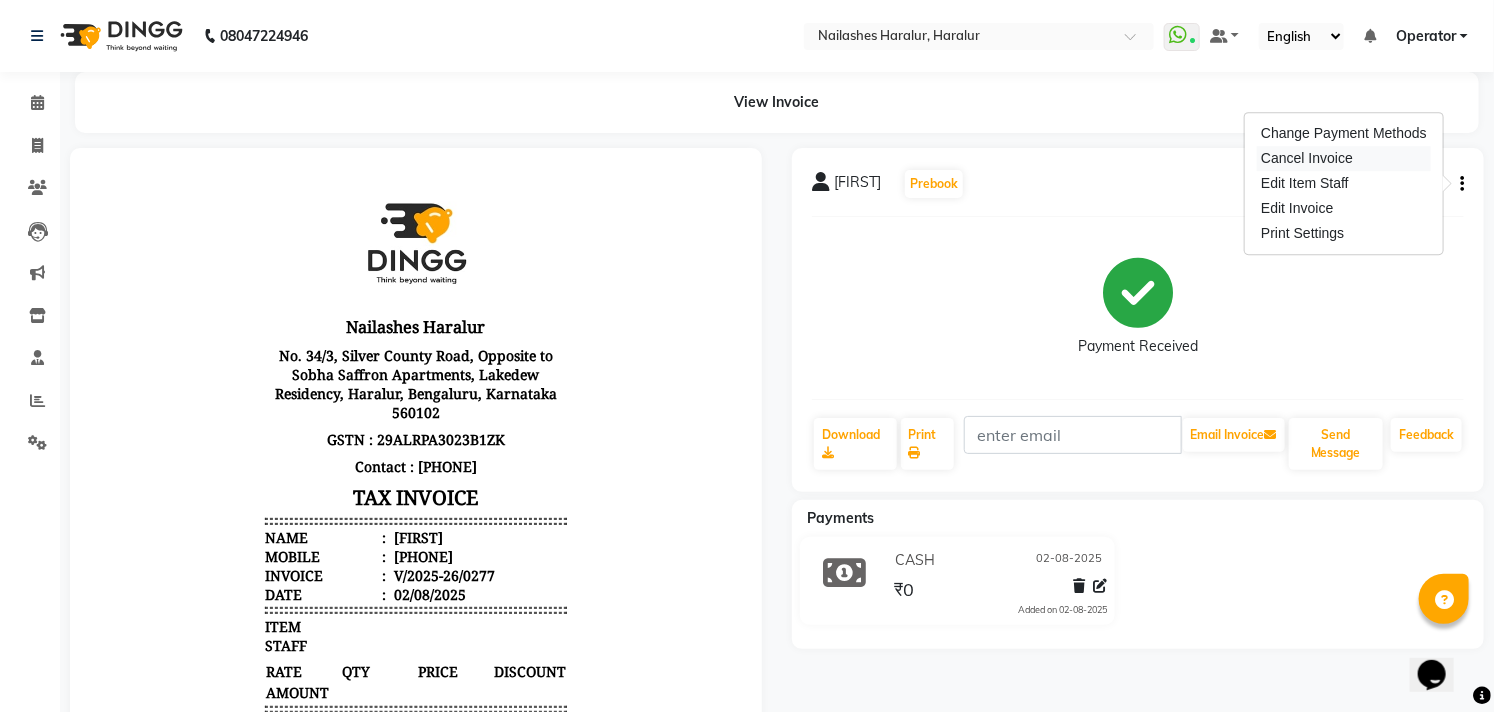 click on "Cancel Invoice" at bounding box center [1344, 158] 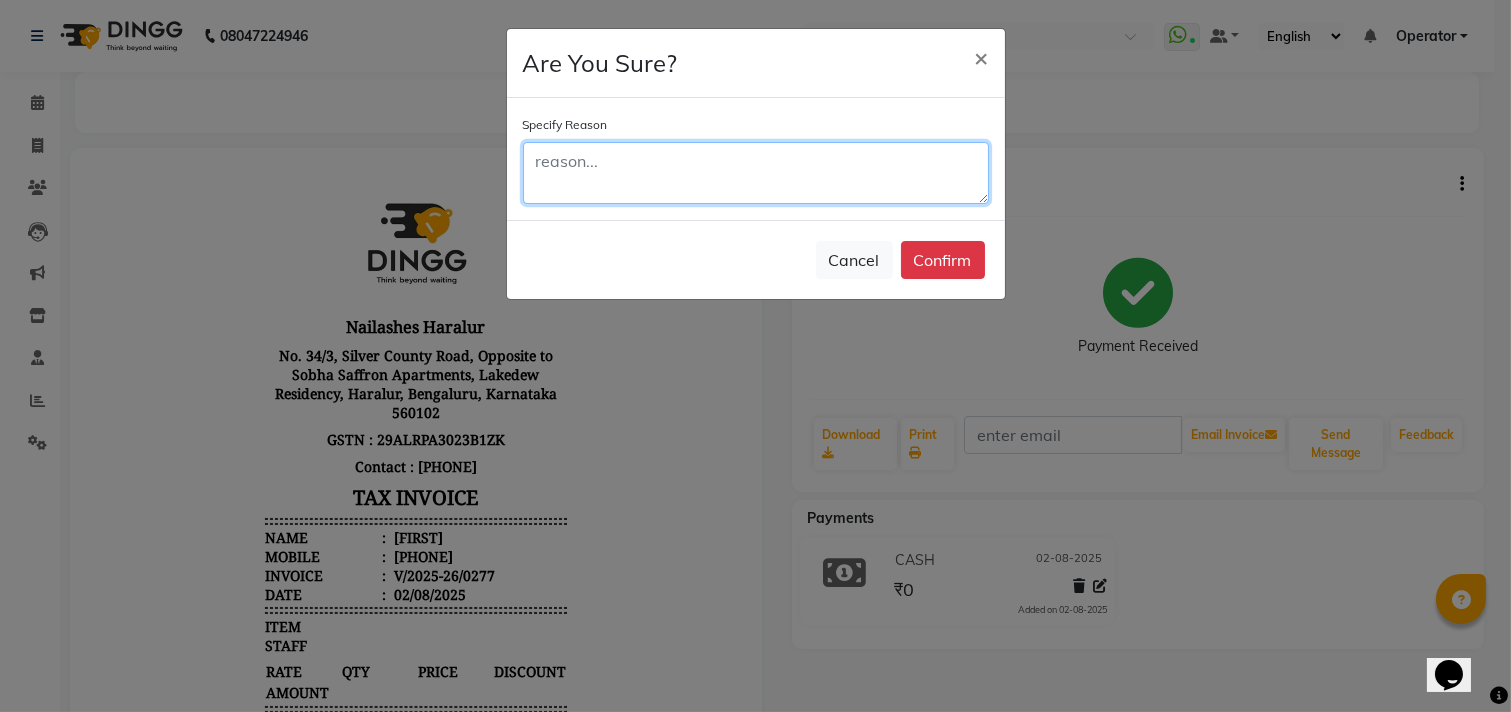 click 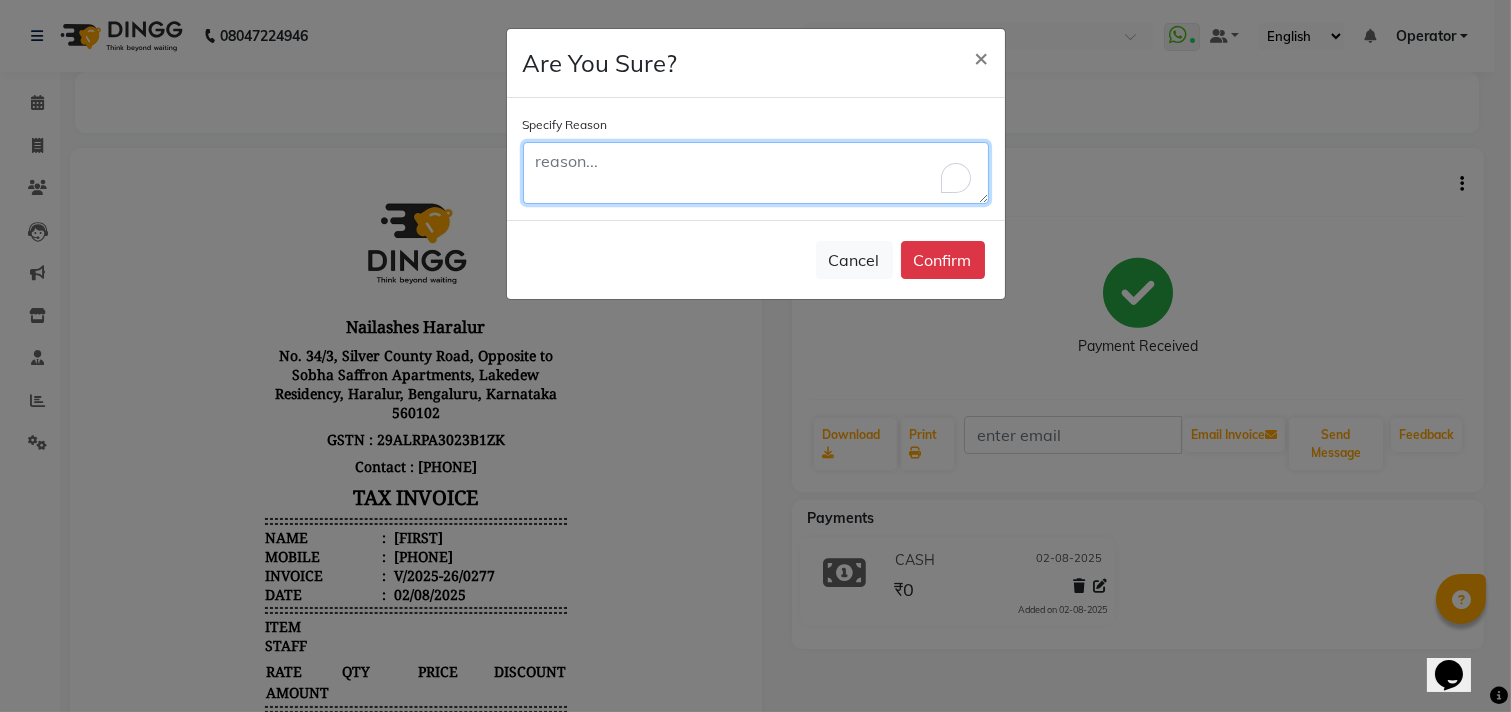 paste on "Testing" 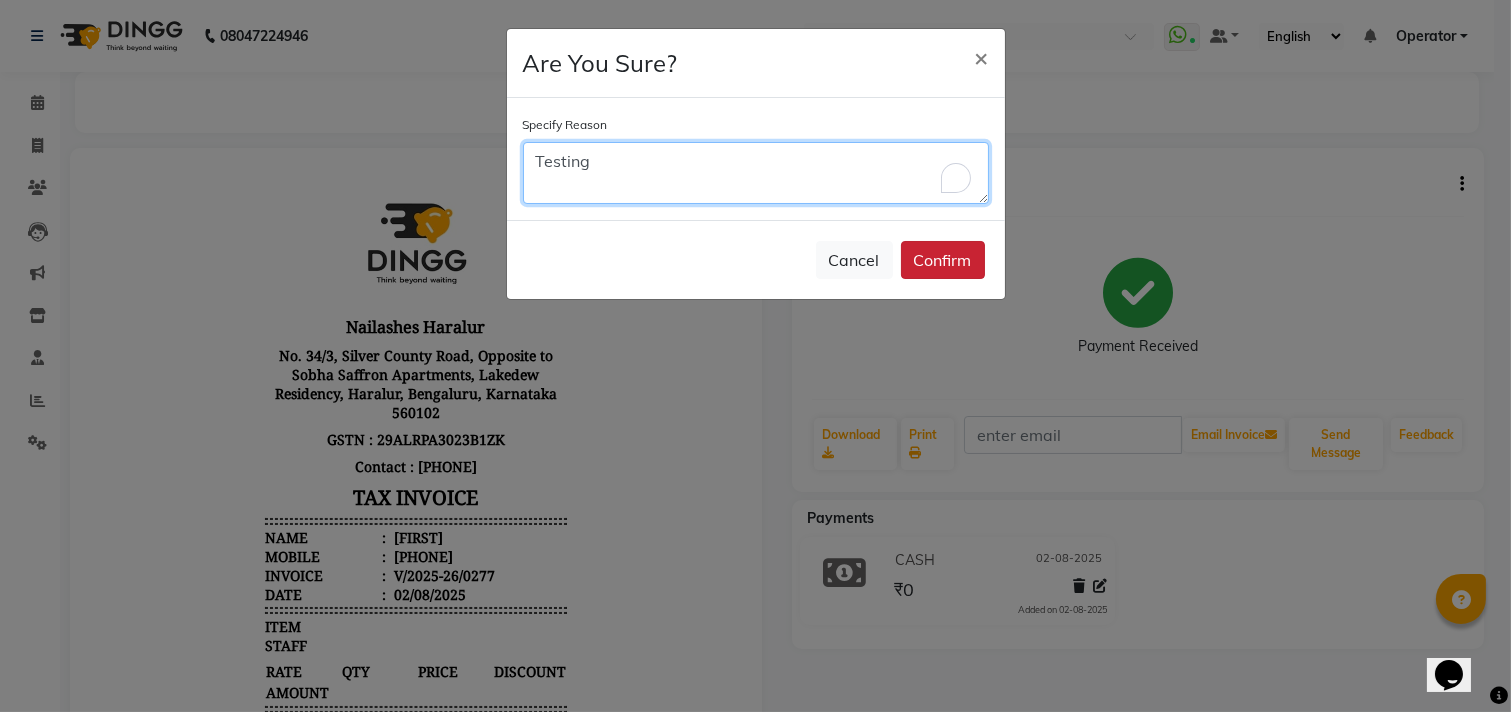 type on "Testing" 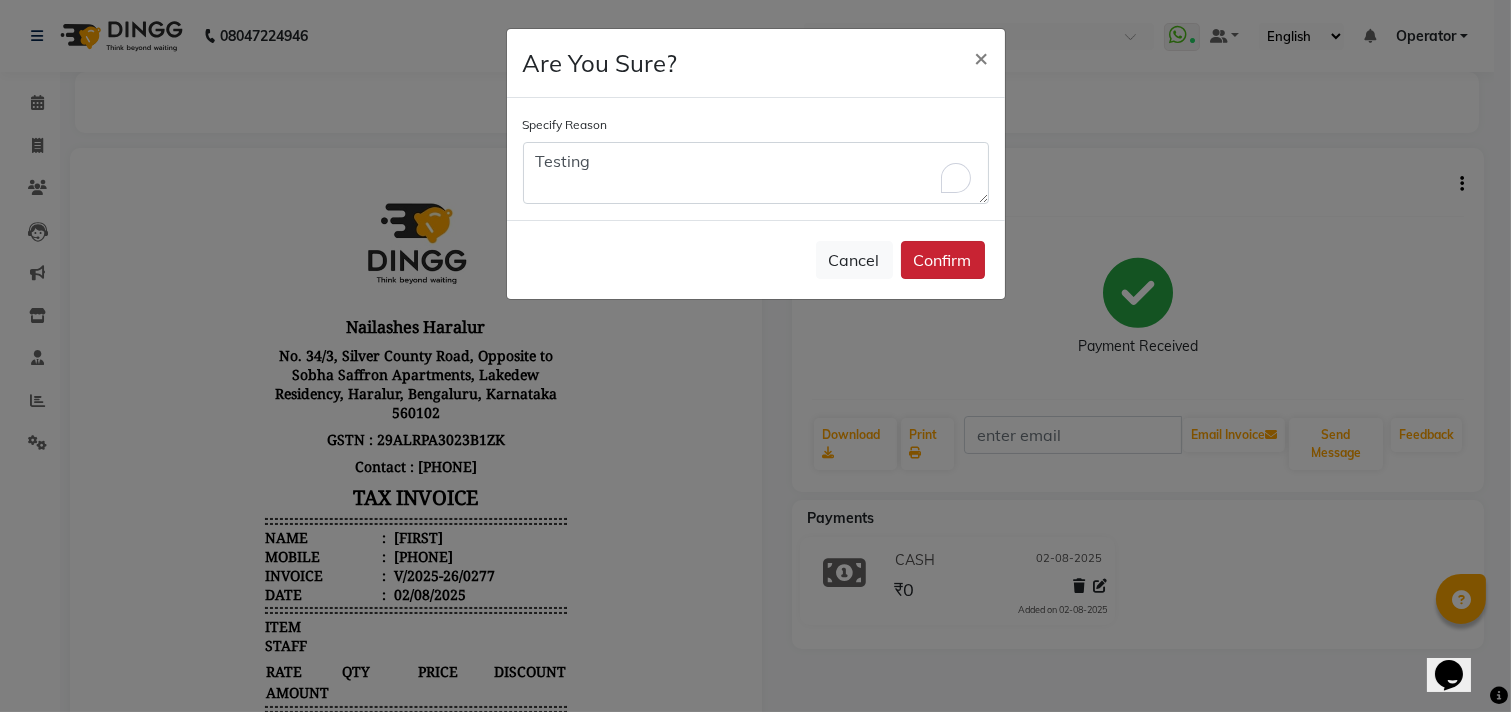 click on "Confirm" 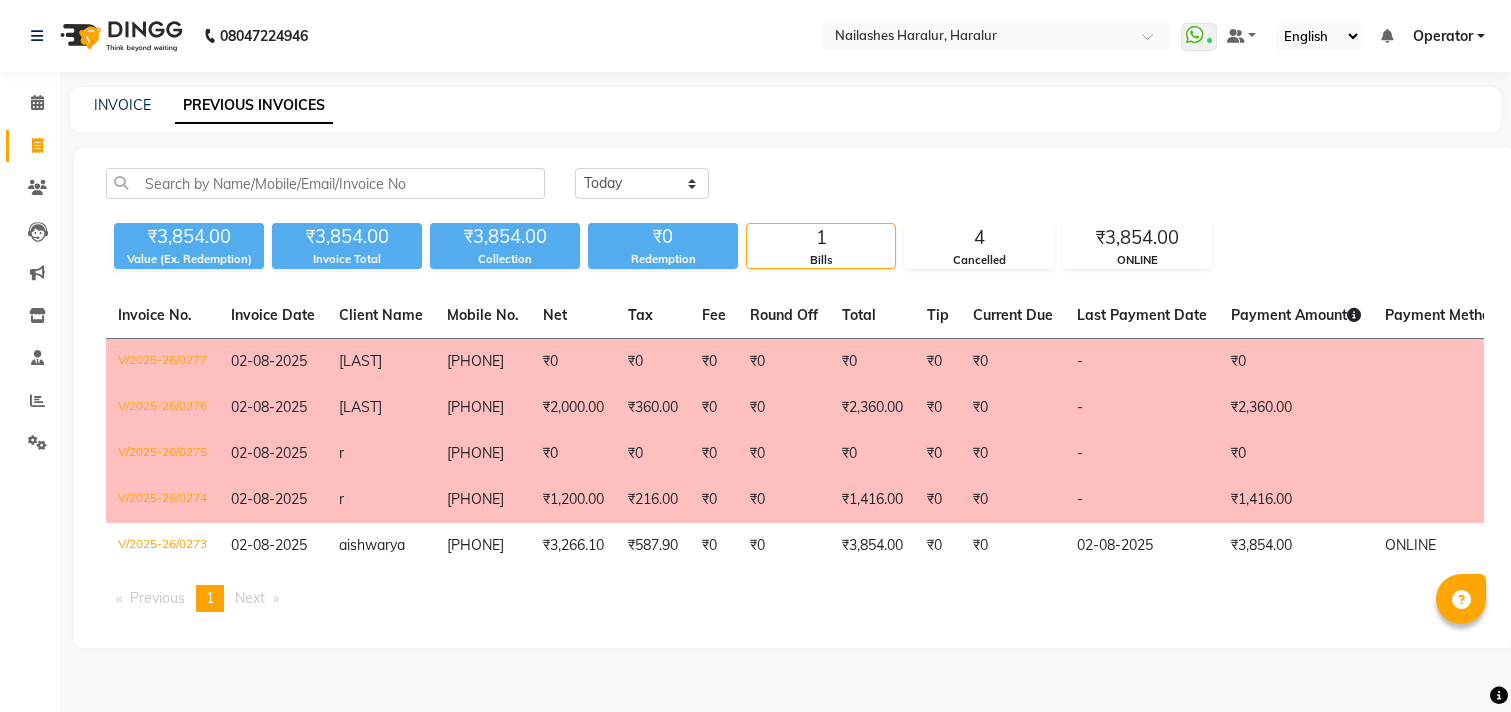 scroll, scrollTop: 0, scrollLeft: 0, axis: both 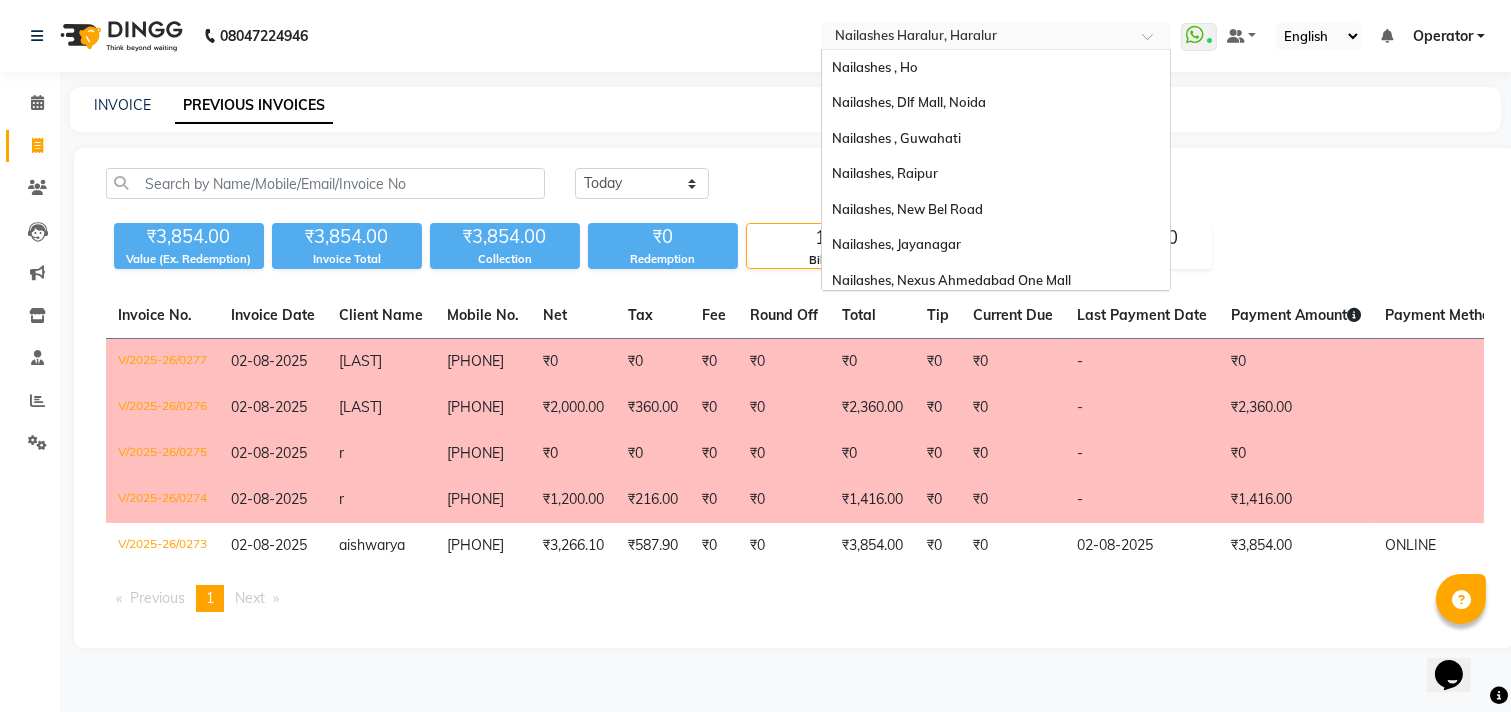 click at bounding box center [976, 38] 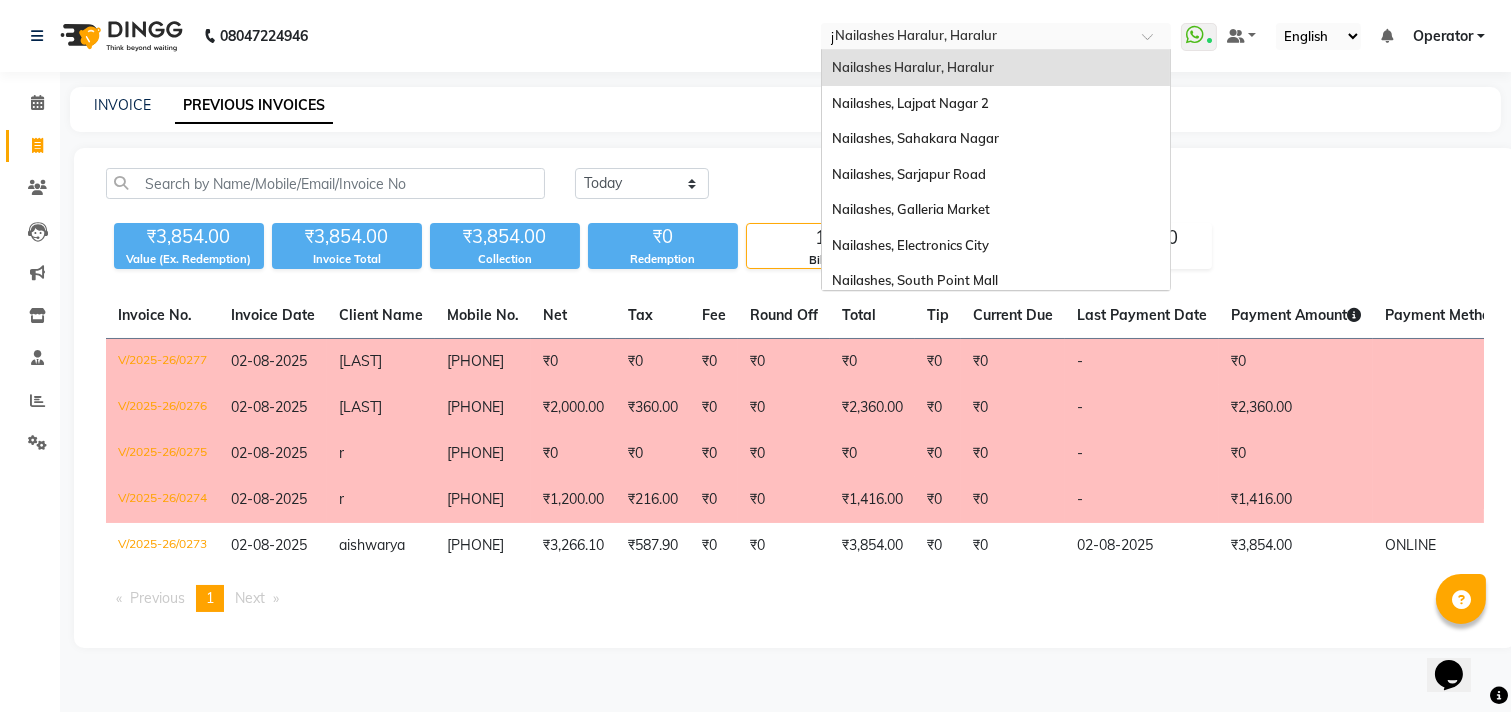 scroll, scrollTop: 71, scrollLeft: 0, axis: vertical 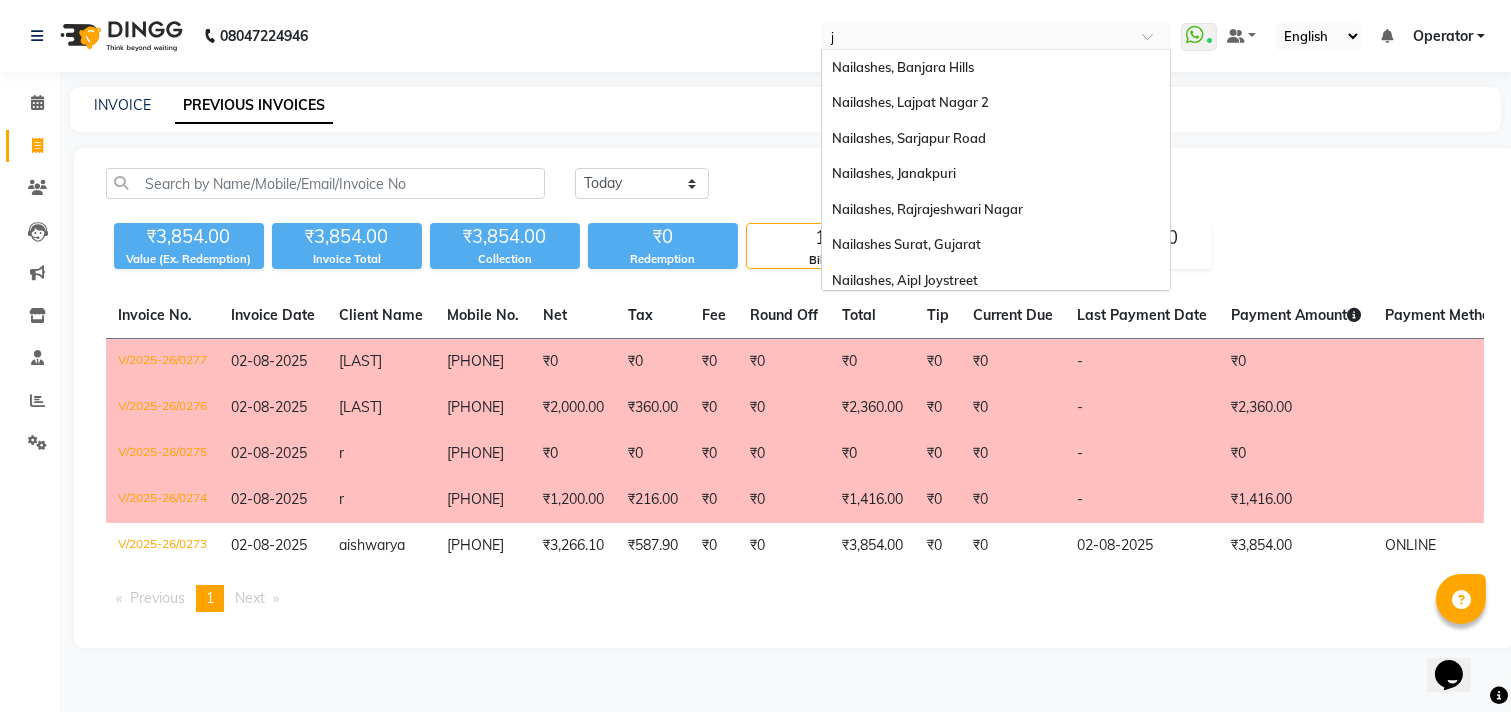 type on "jo" 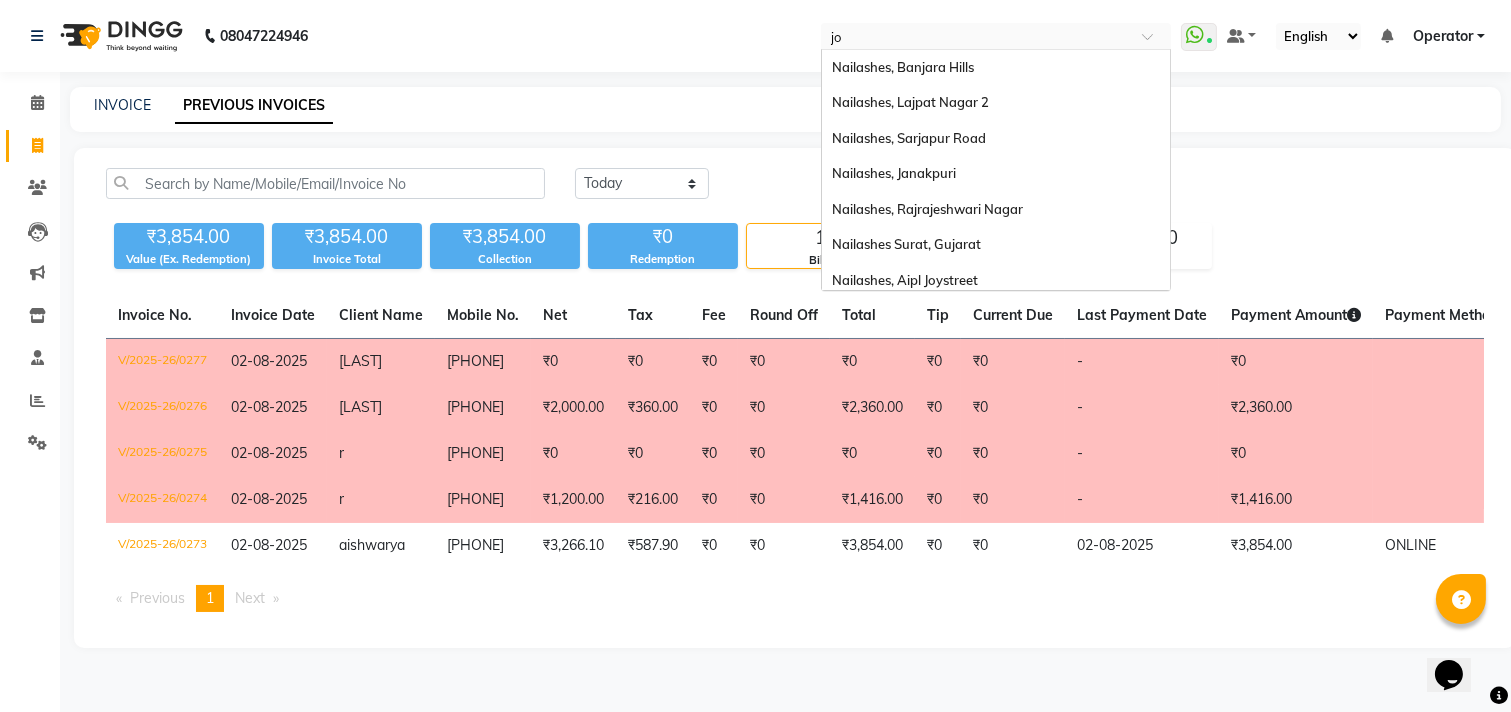 scroll, scrollTop: 0, scrollLeft: 0, axis: both 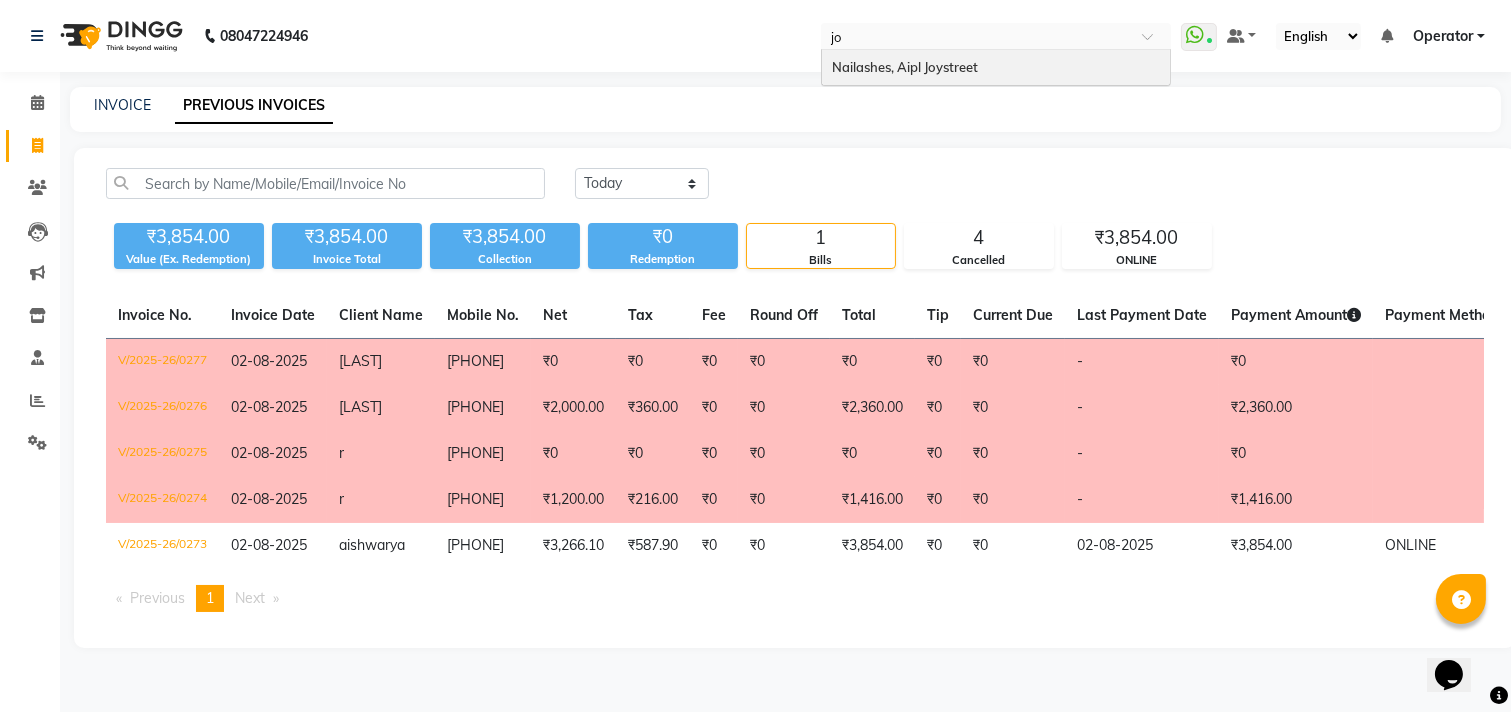 type 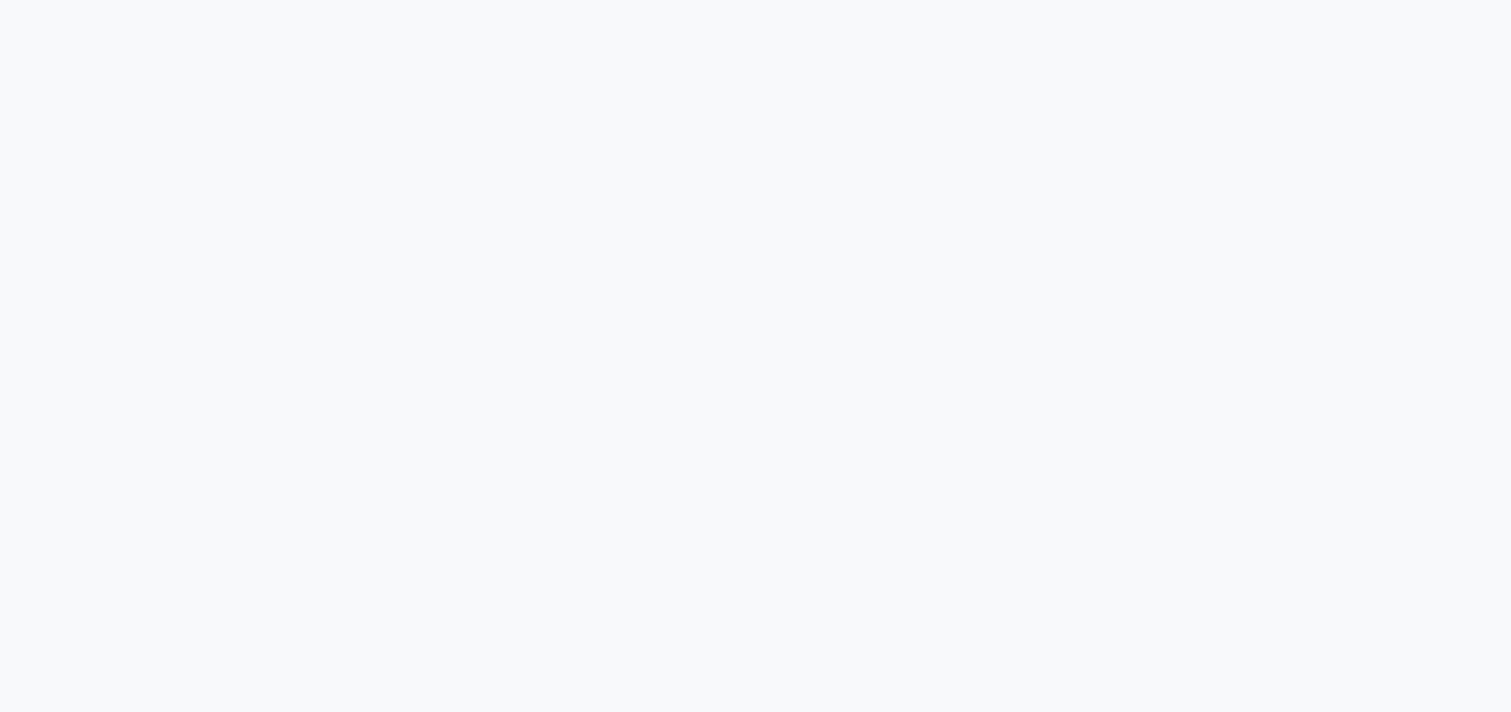scroll, scrollTop: 0, scrollLeft: 0, axis: both 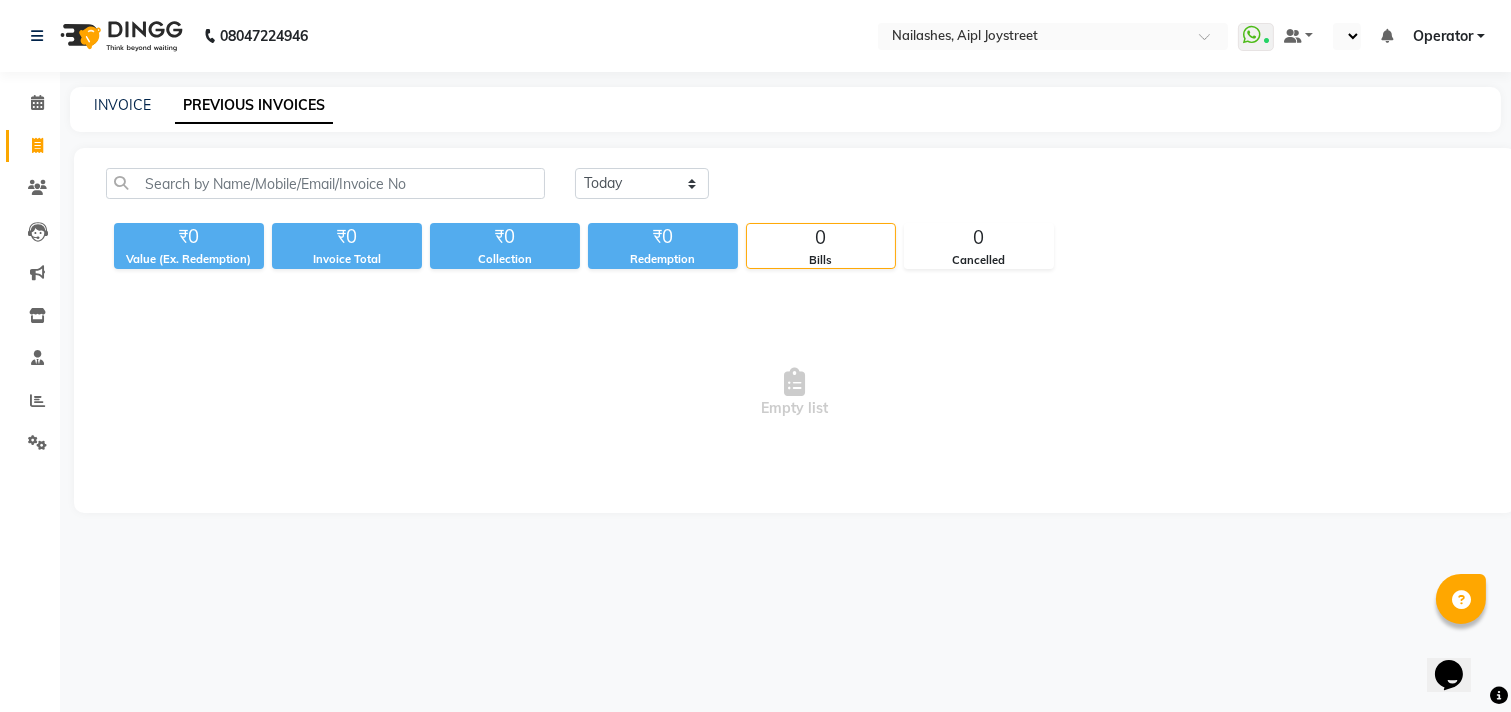 select on "en" 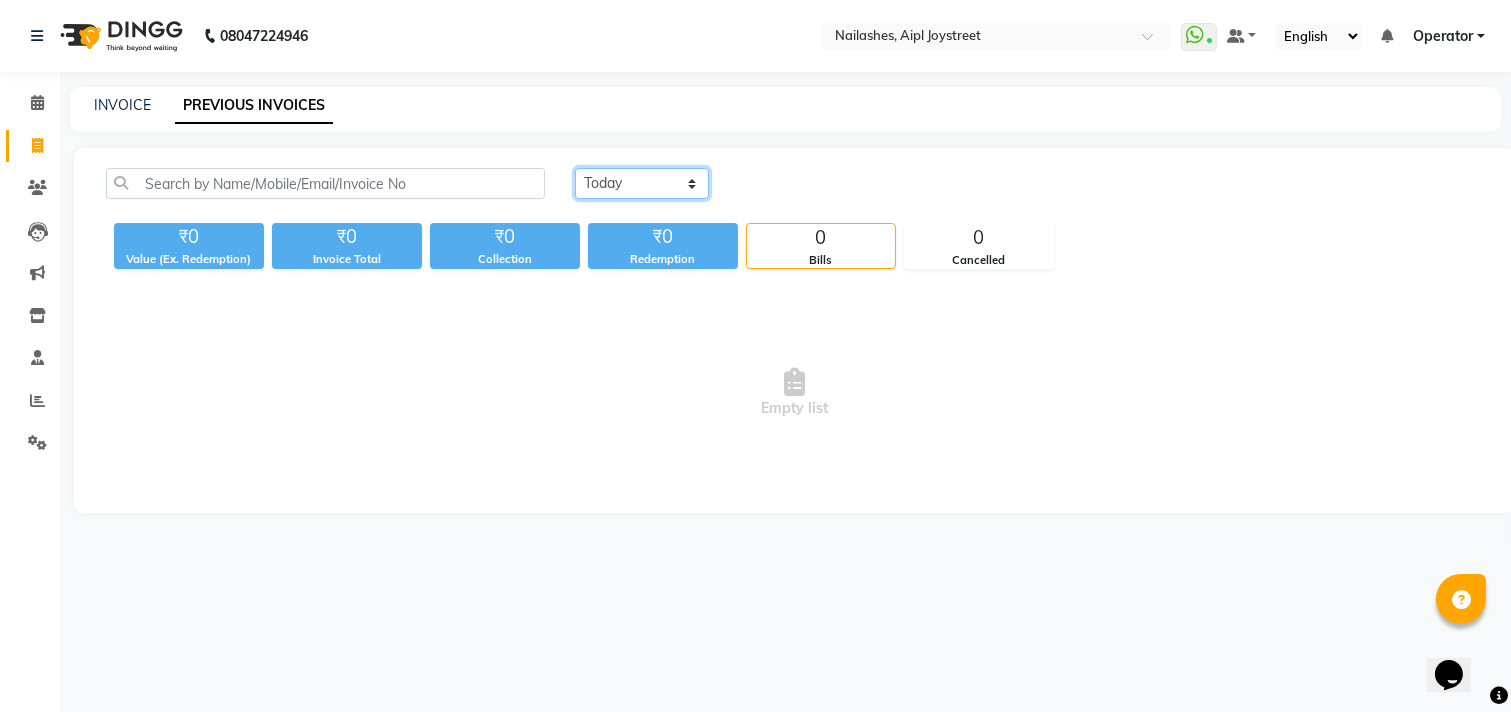 click on "Today Yesterday Custom Range" 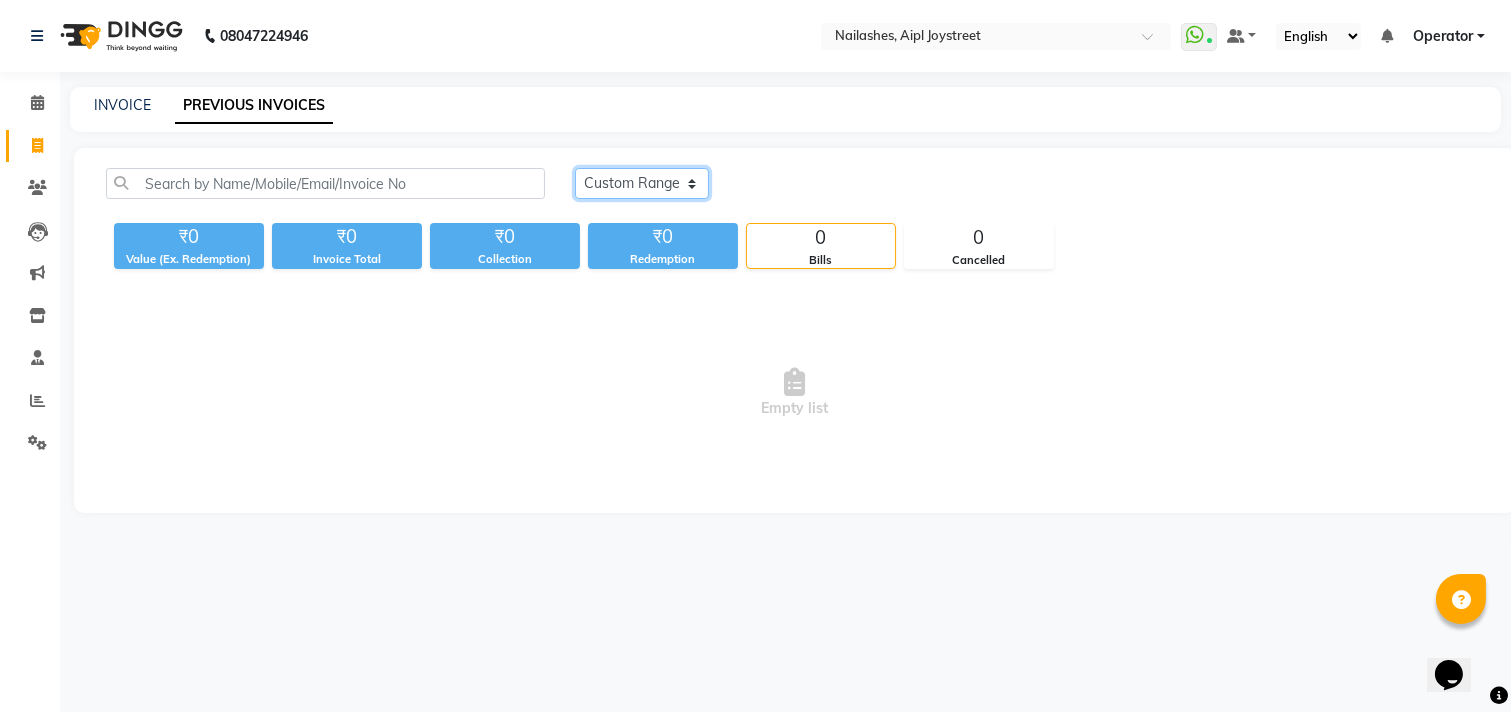 click on "Today Yesterday Custom Range" 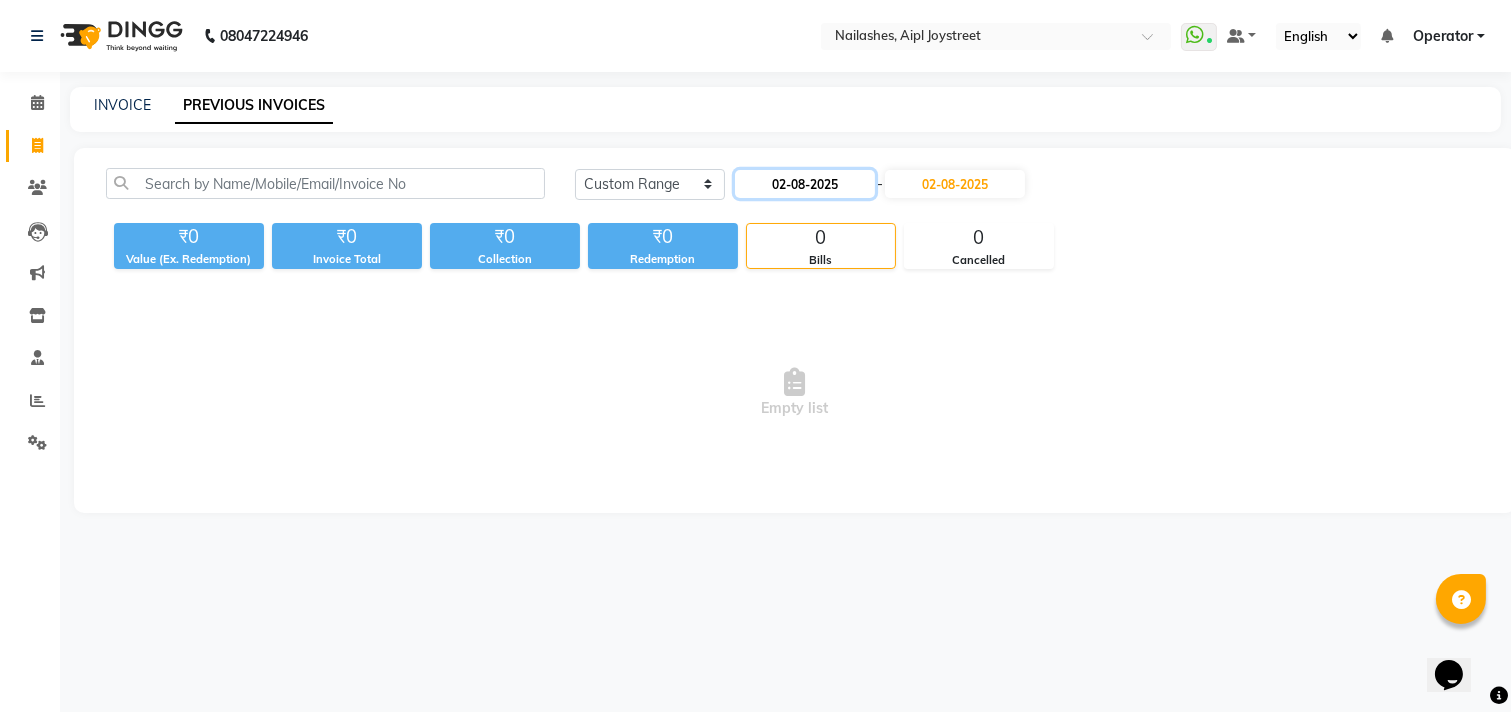 click on "02-08-2025" 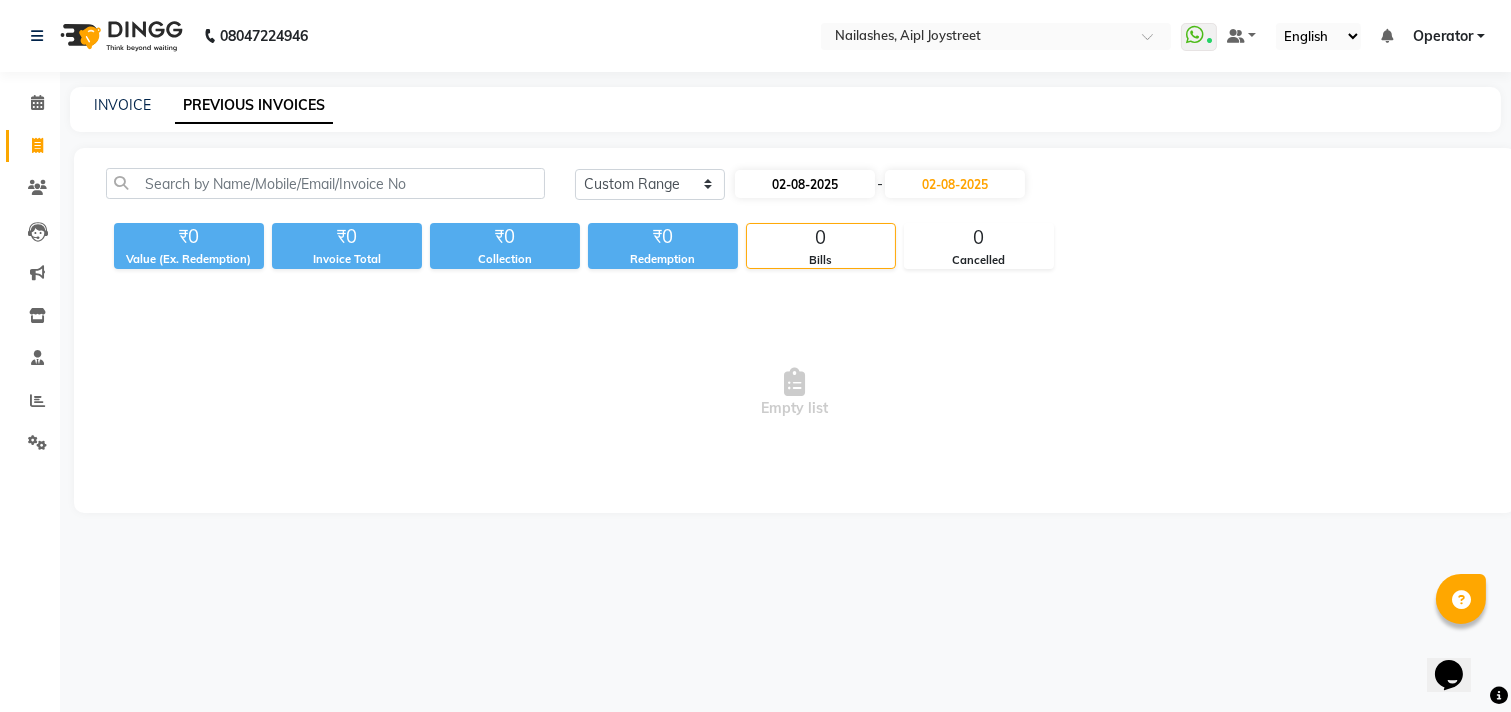 select on "8" 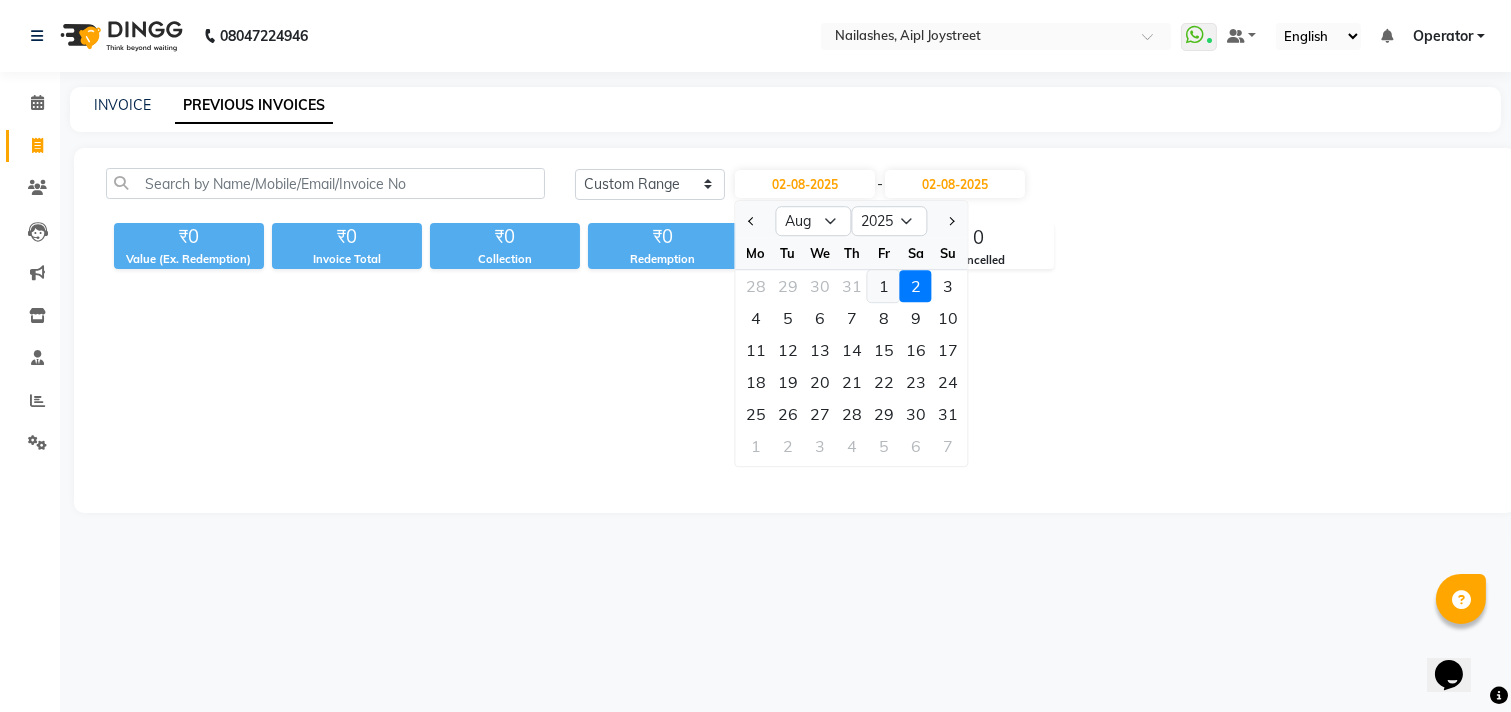 click on "1" 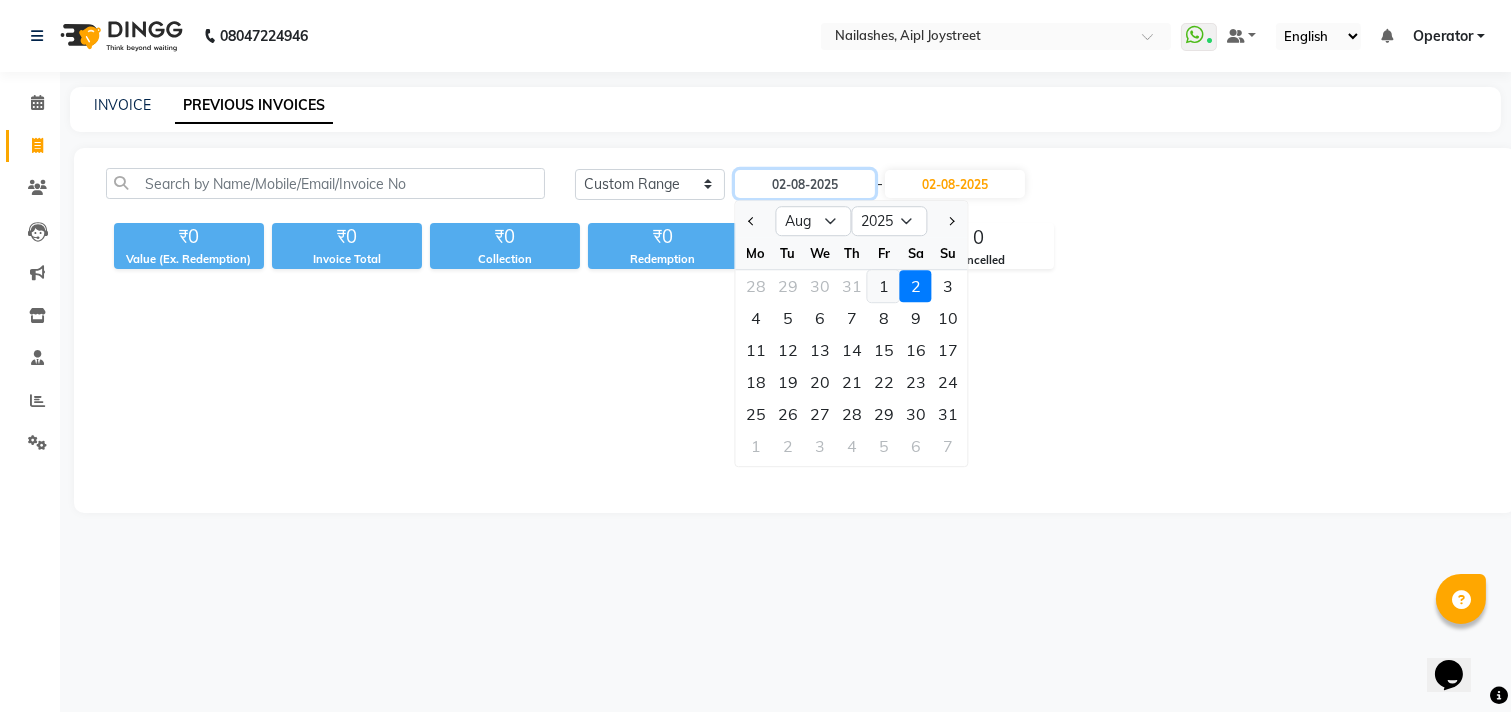 type on "01-08-2025" 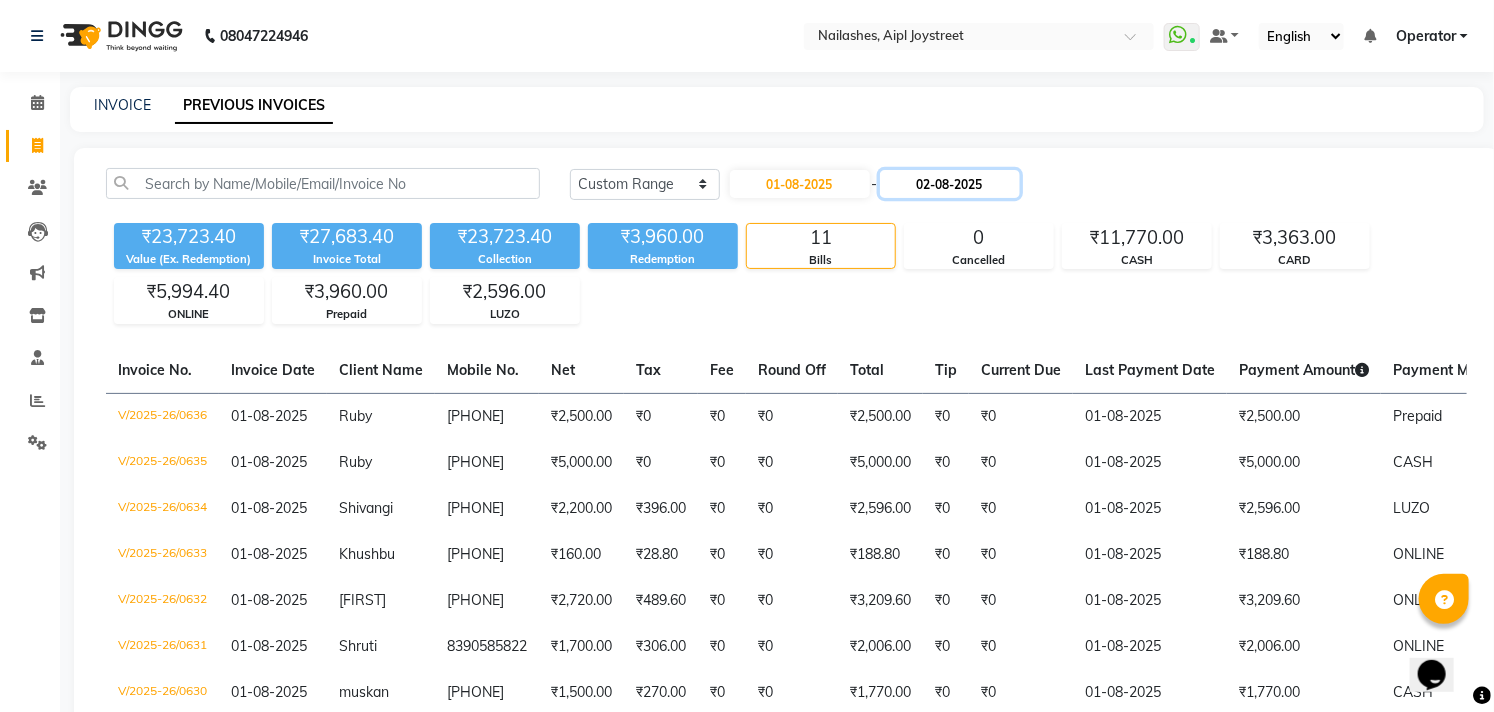 click on "02-08-2025" 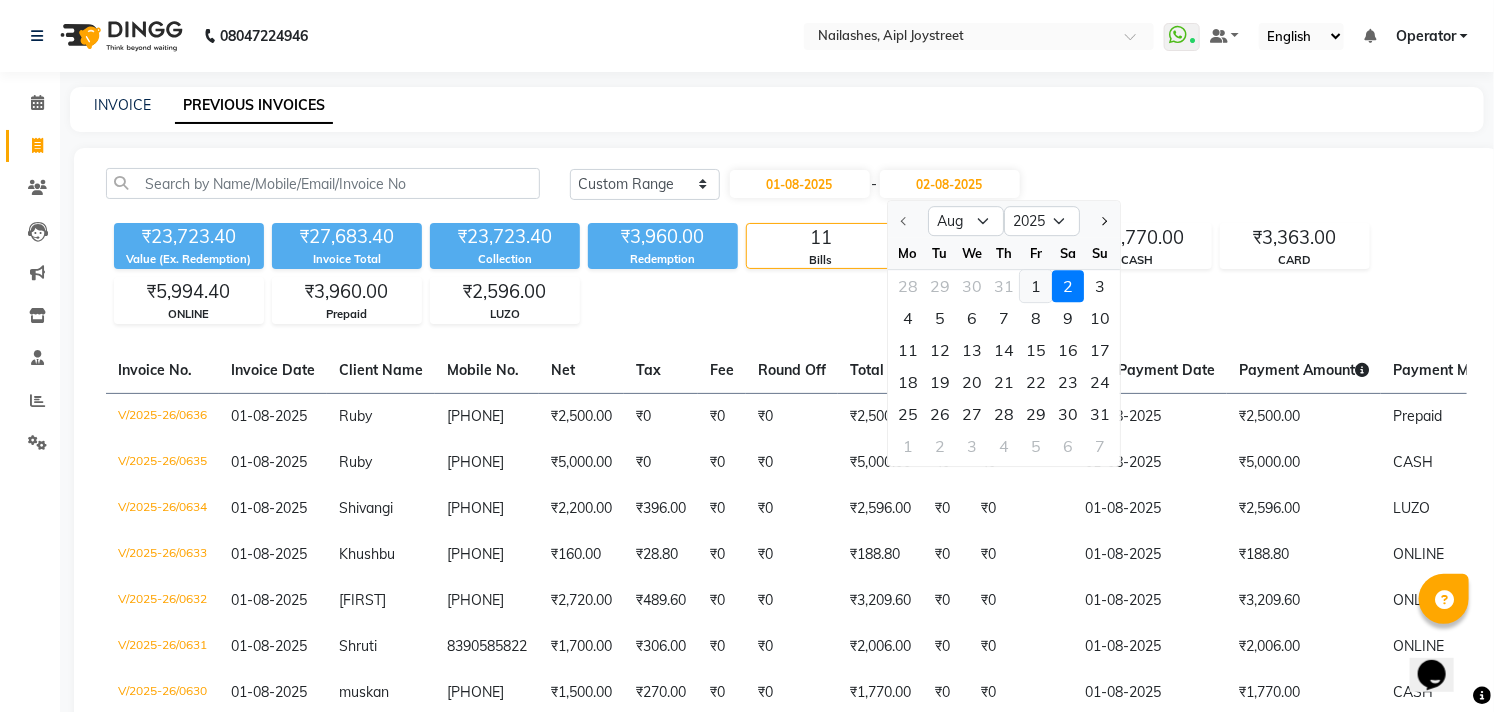 click on "1" 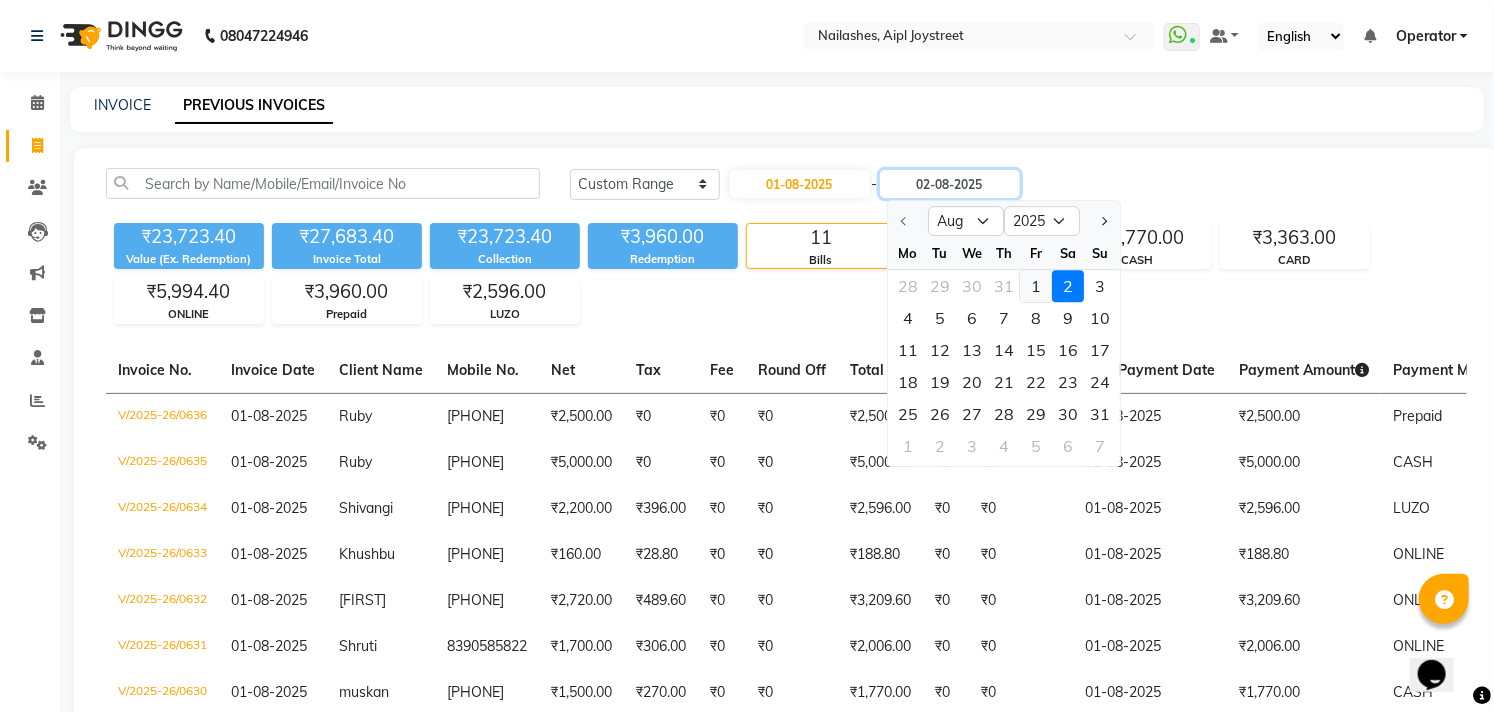 type on "01-08-2025" 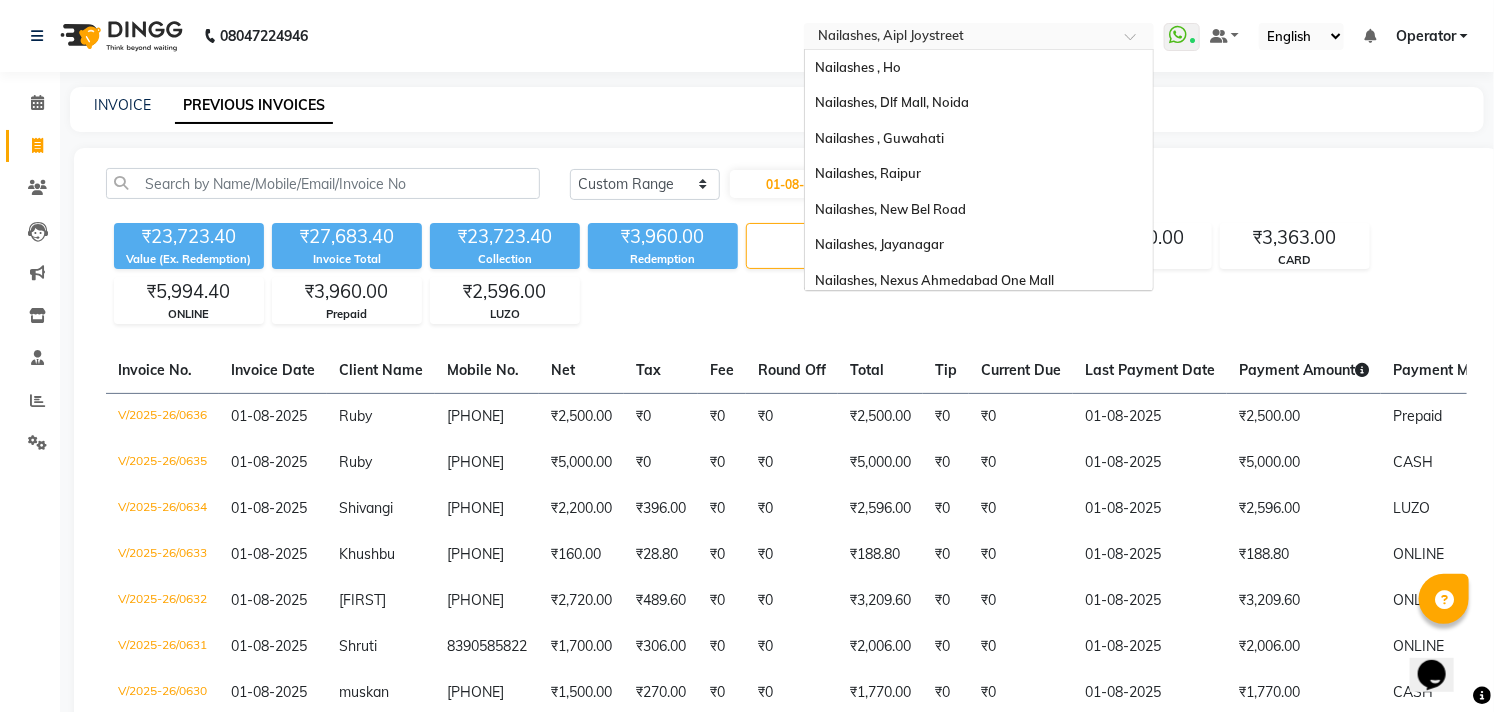 click at bounding box center (959, 38) 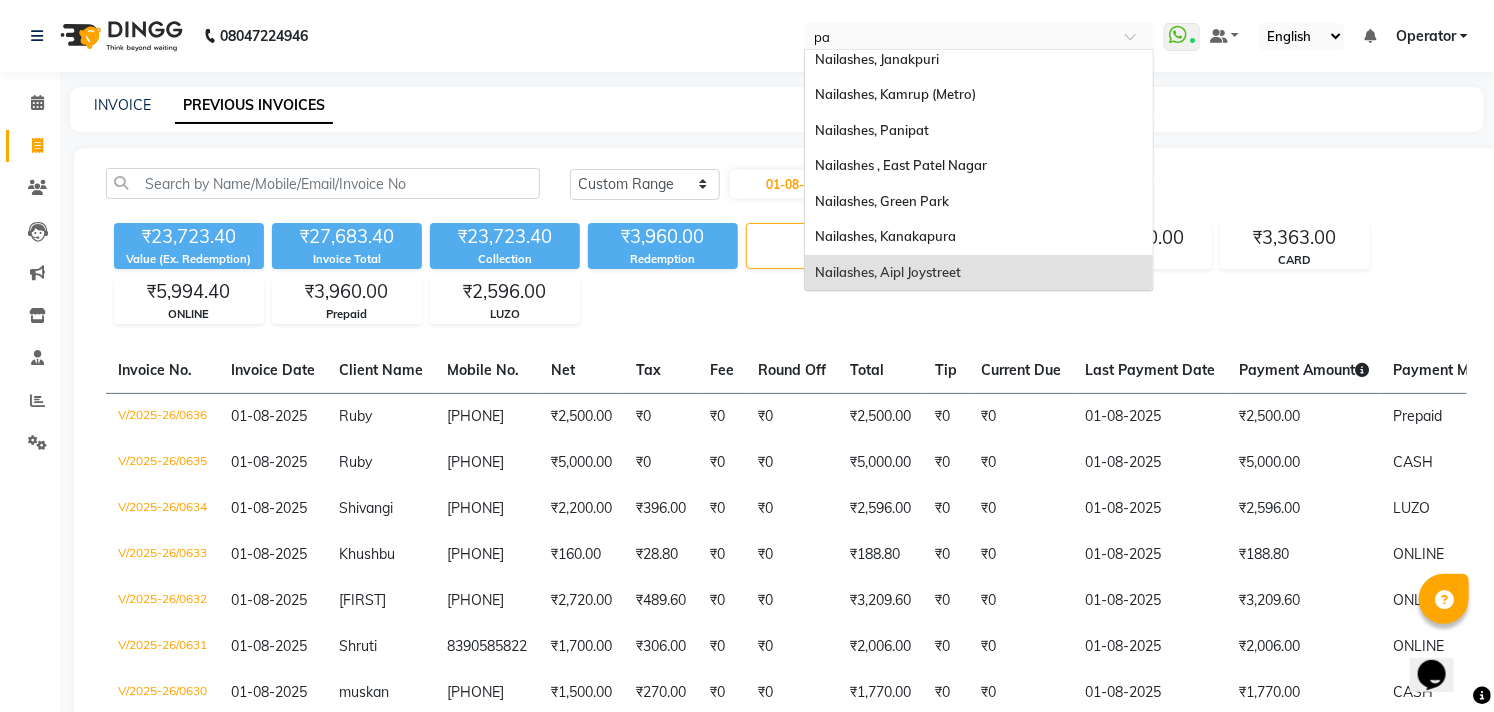 scroll, scrollTop: 0, scrollLeft: 0, axis: both 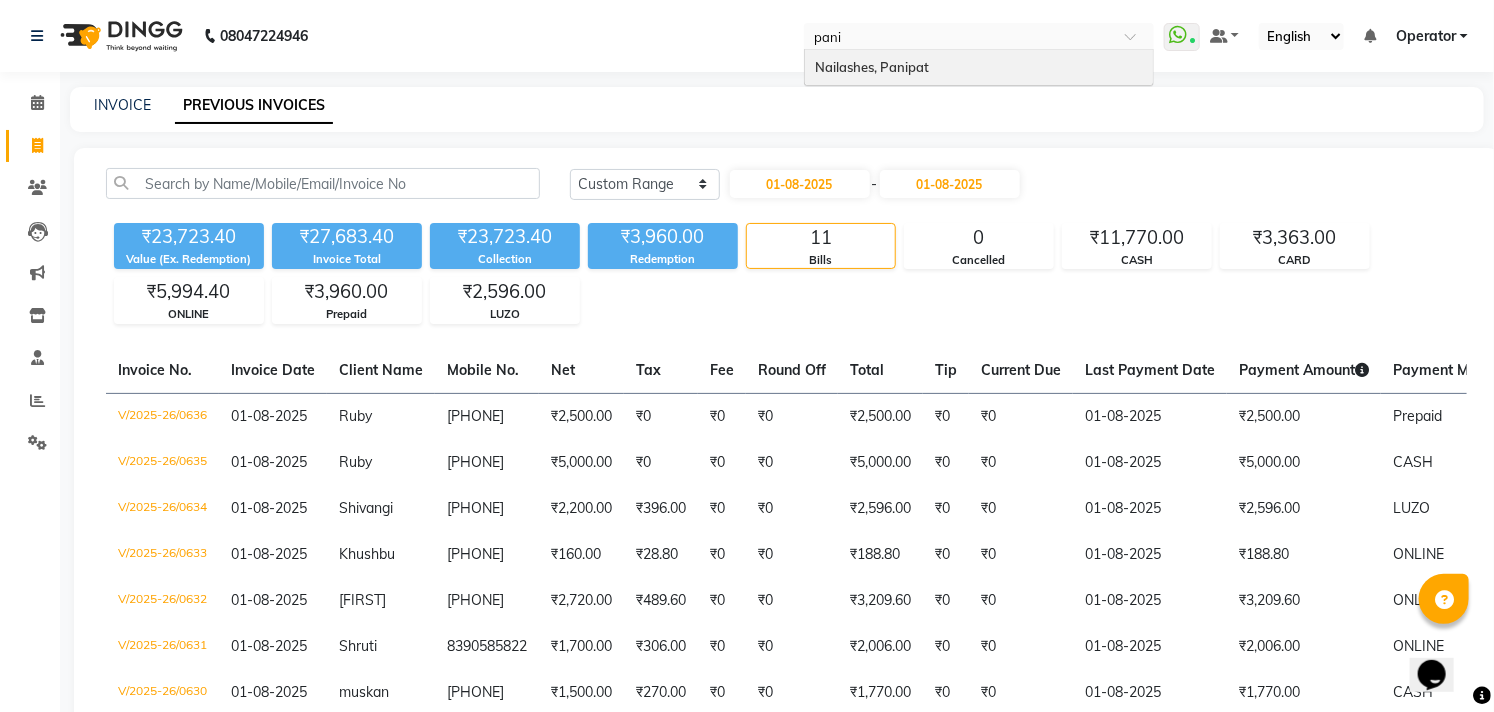 type on "panip" 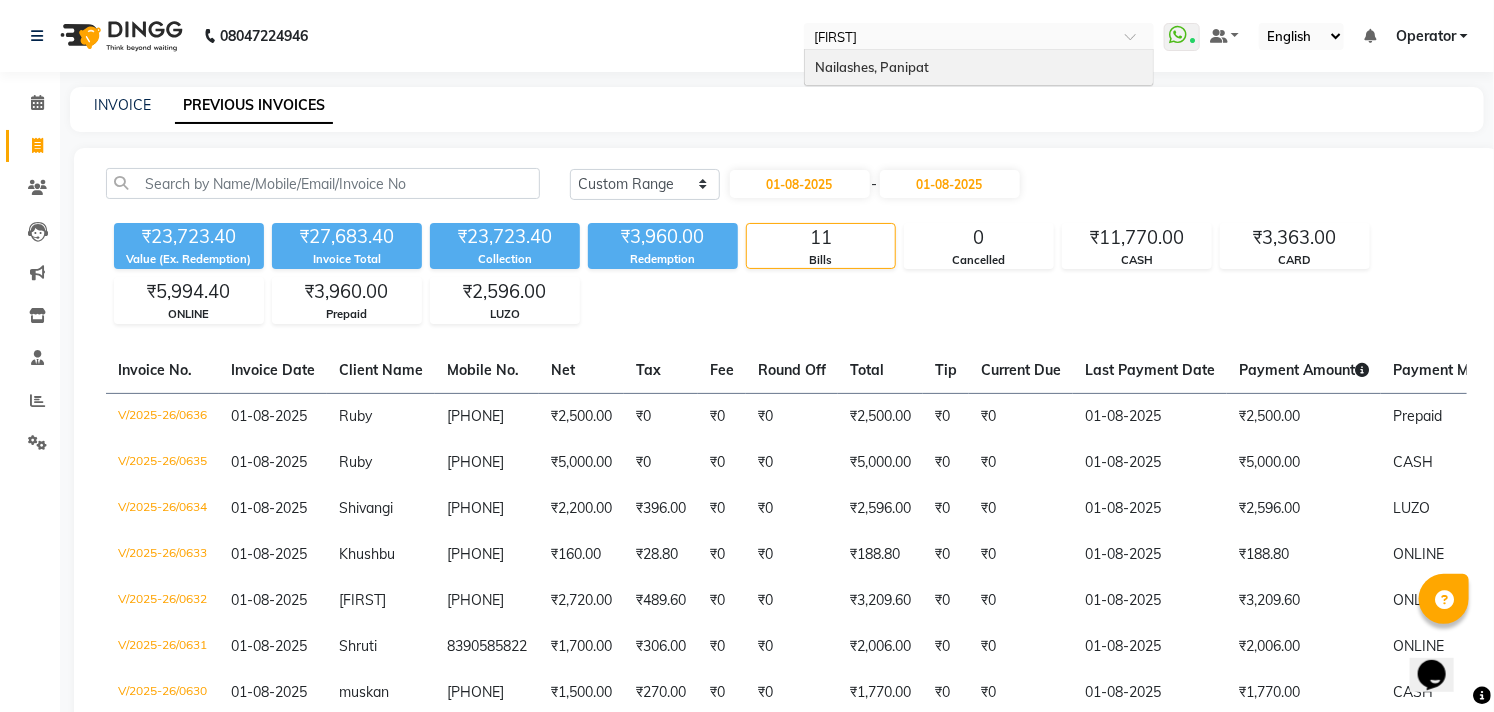 type 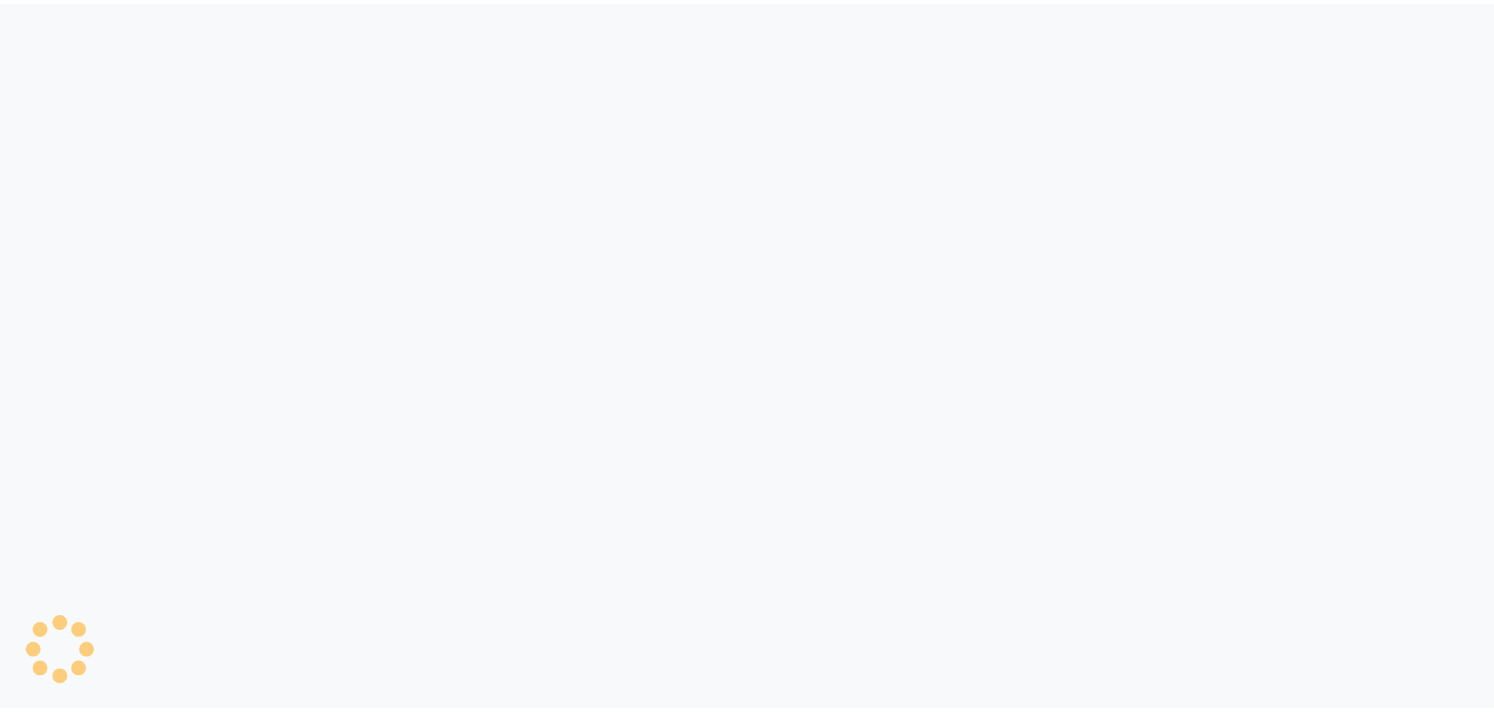 scroll, scrollTop: 0, scrollLeft: 0, axis: both 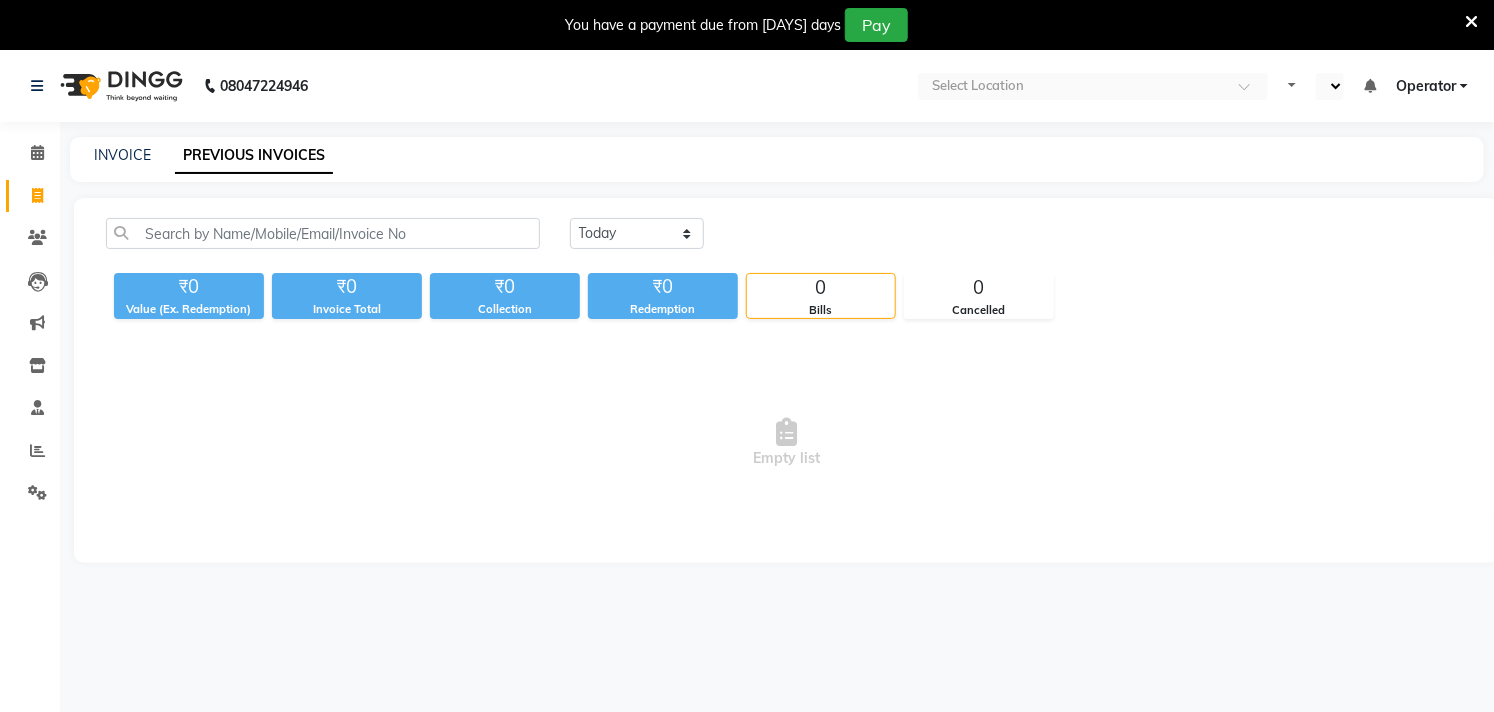 select on "en" 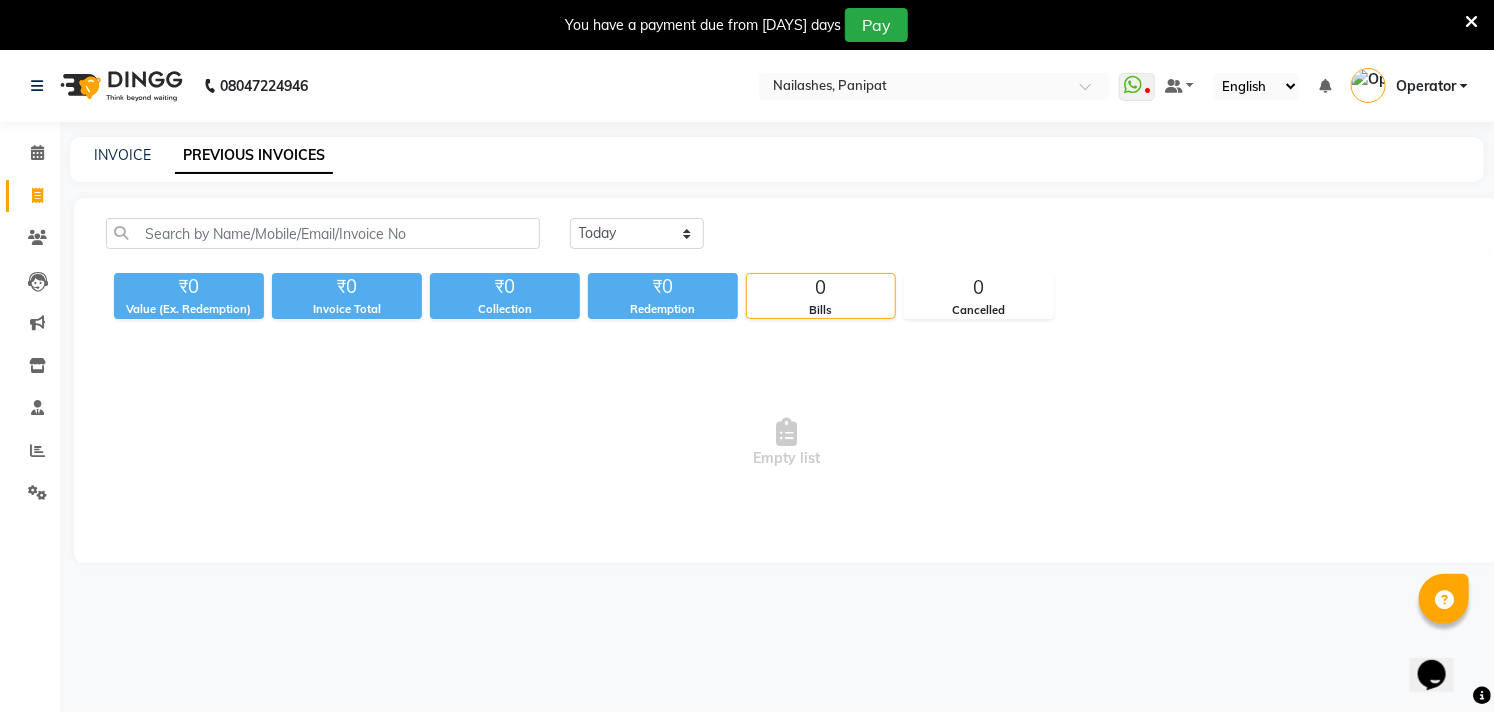 scroll, scrollTop: 0, scrollLeft: 0, axis: both 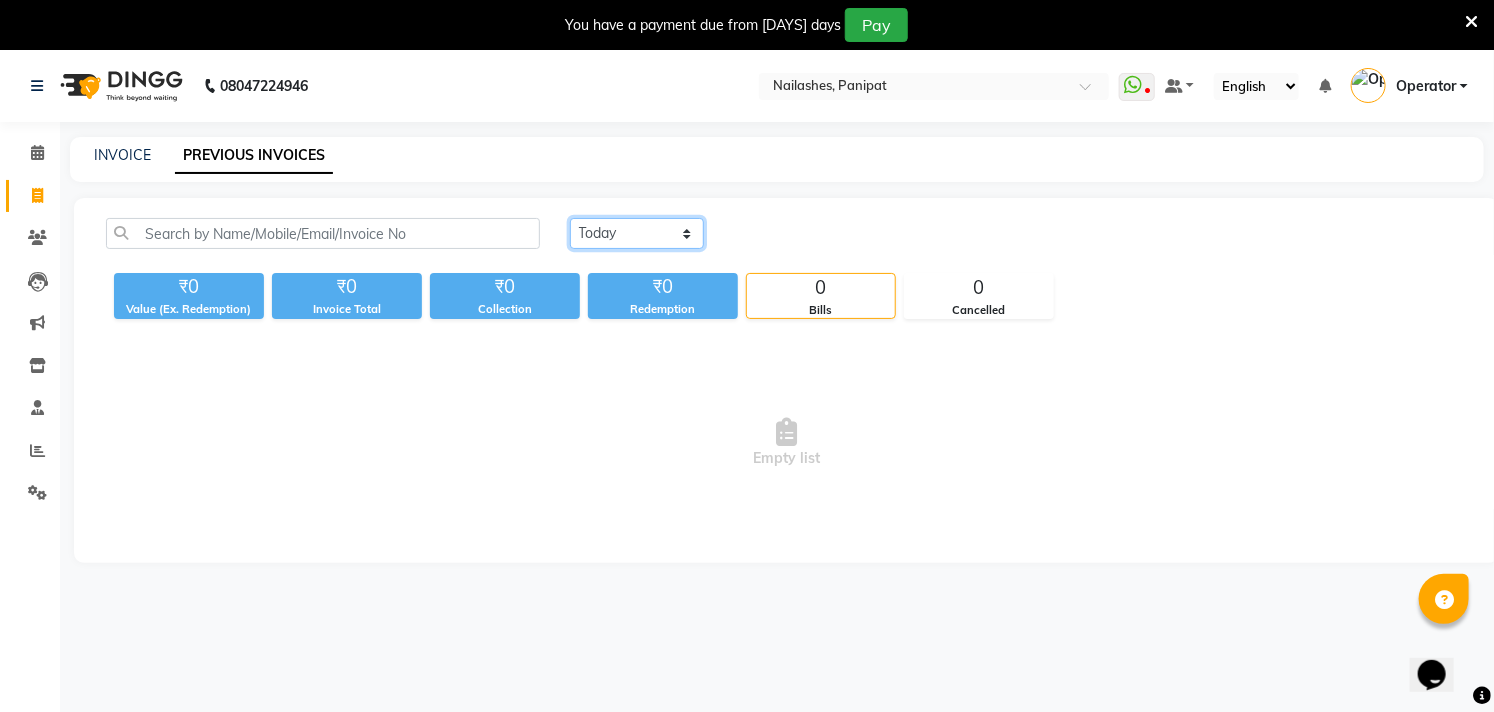 click on "Today Yesterday Custom Range" 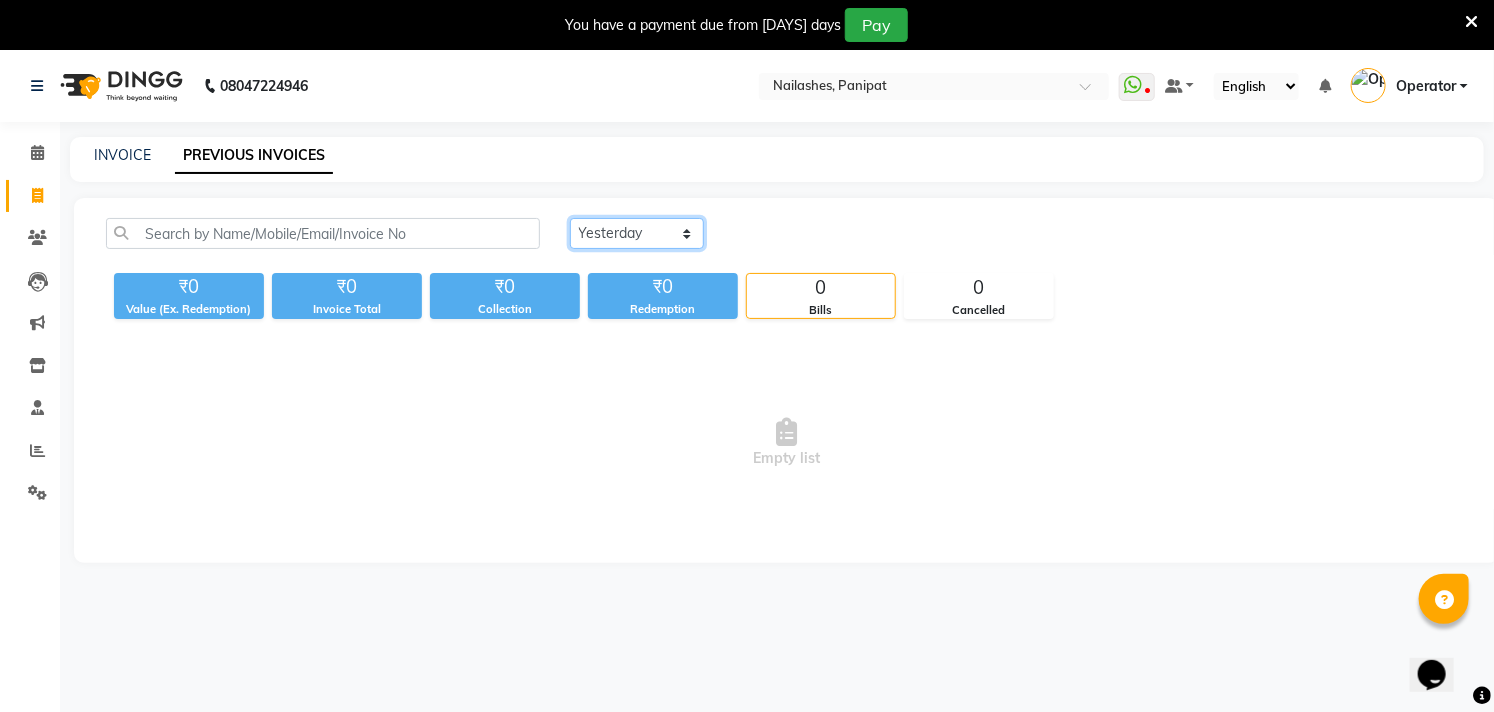 click on "Today Yesterday Custom Range" 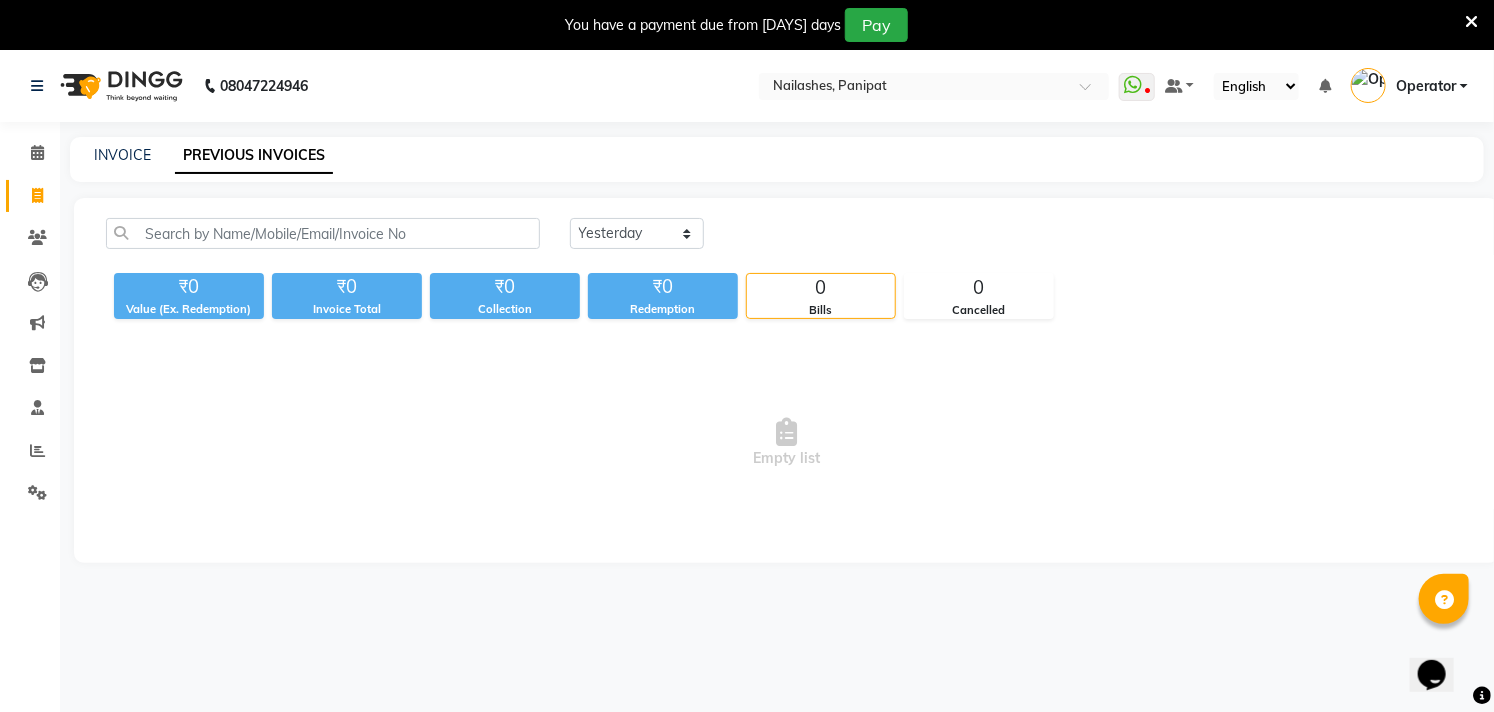 click on "Empty list" at bounding box center (786, 443) 